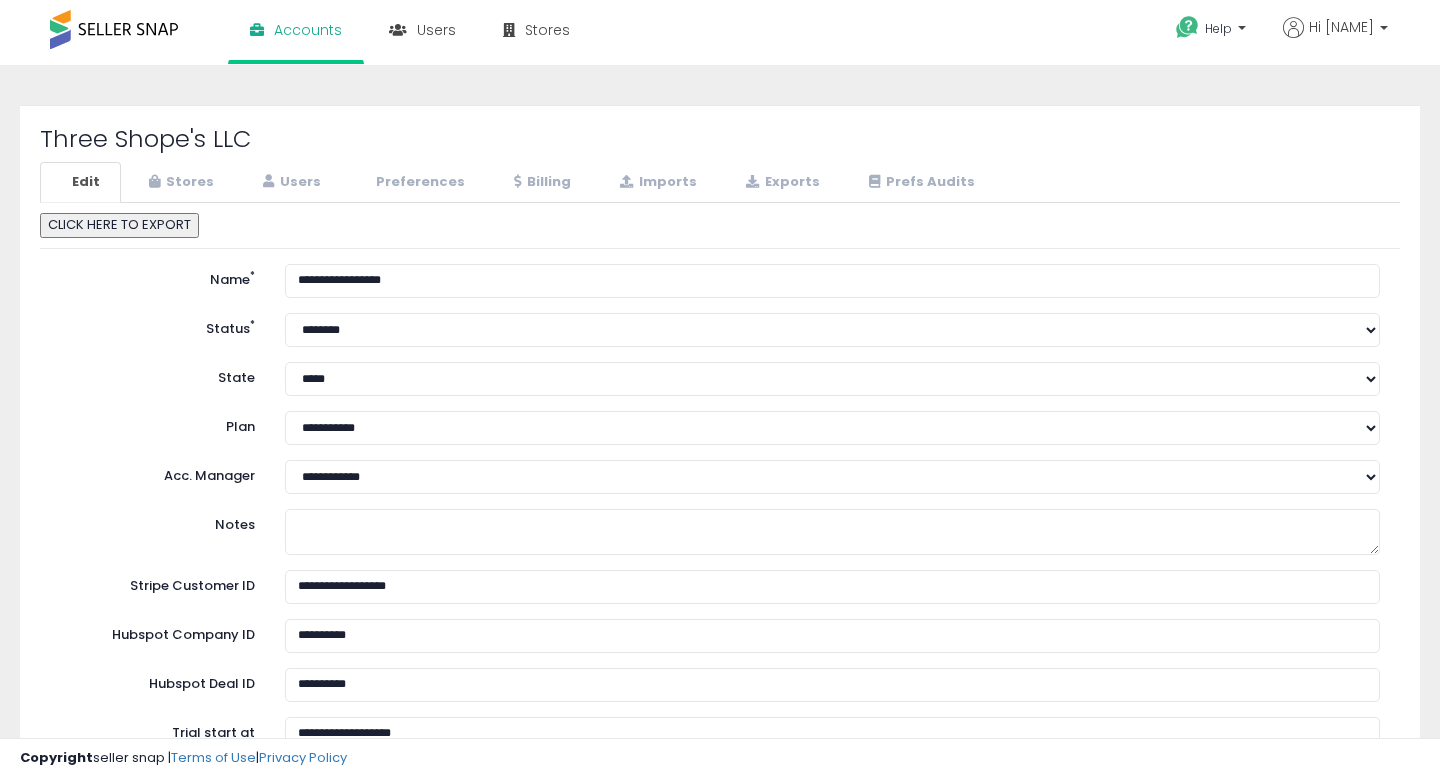 scroll, scrollTop: 0, scrollLeft: 0, axis: both 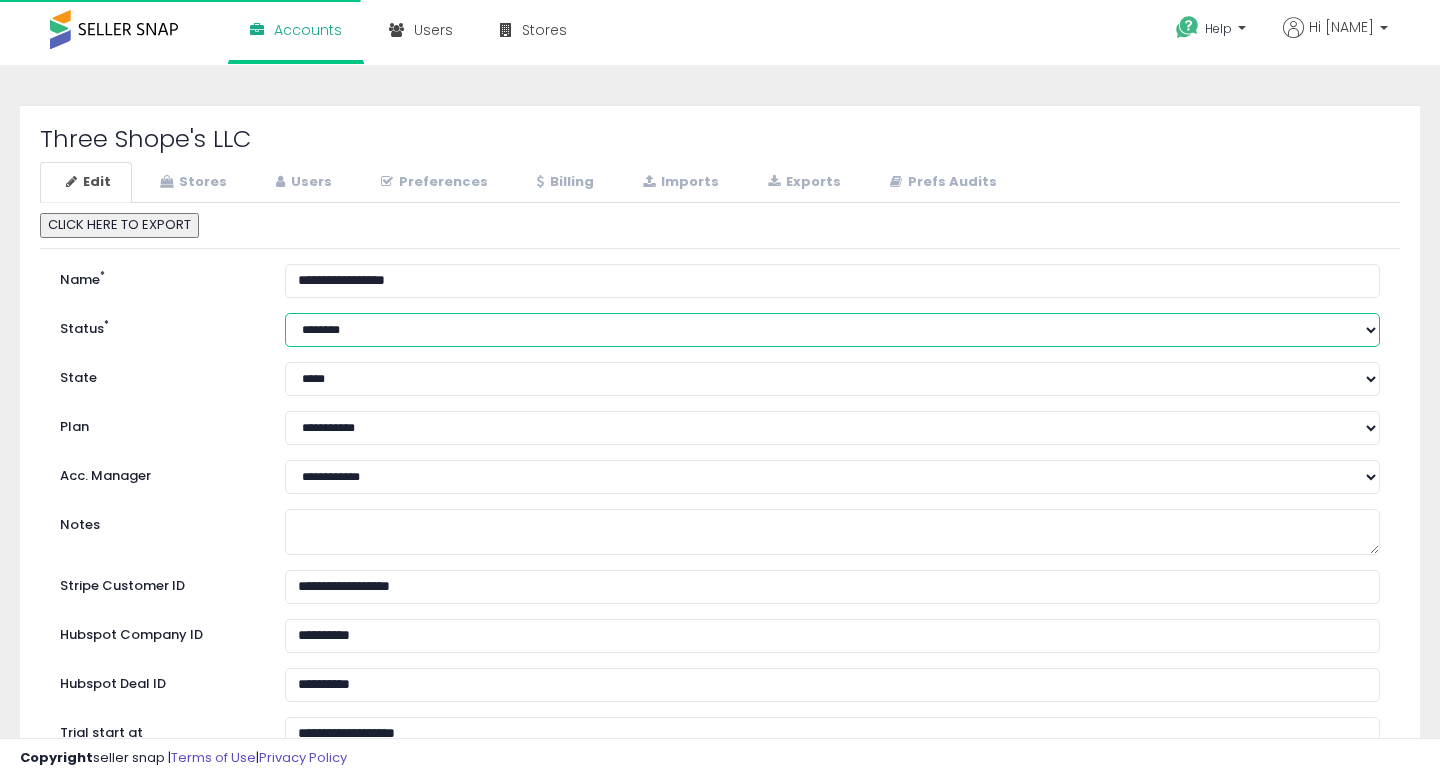 click on "****** ******** *********" at bounding box center [832, 330] 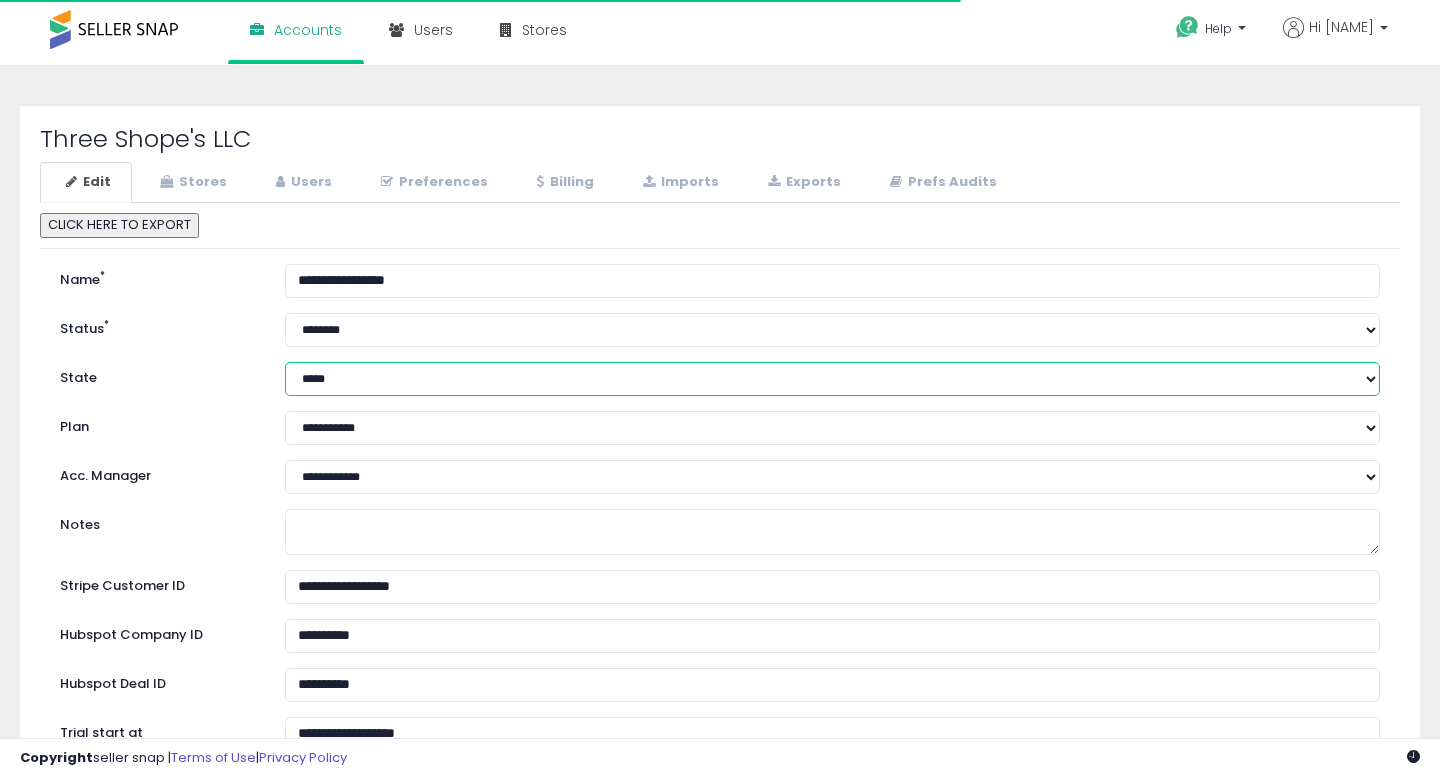 click on "**********" at bounding box center [832, 379] 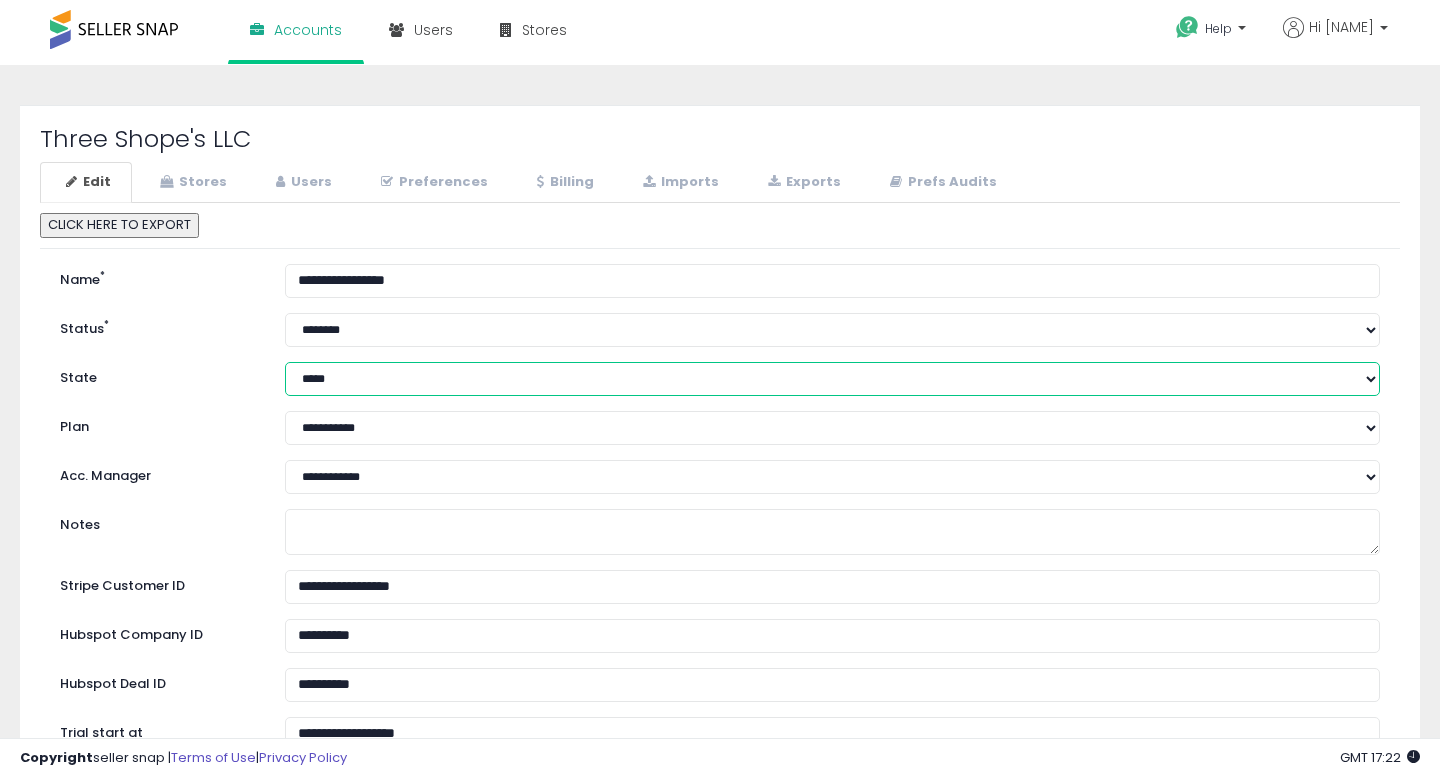 click on "**********" at bounding box center (832, 379) 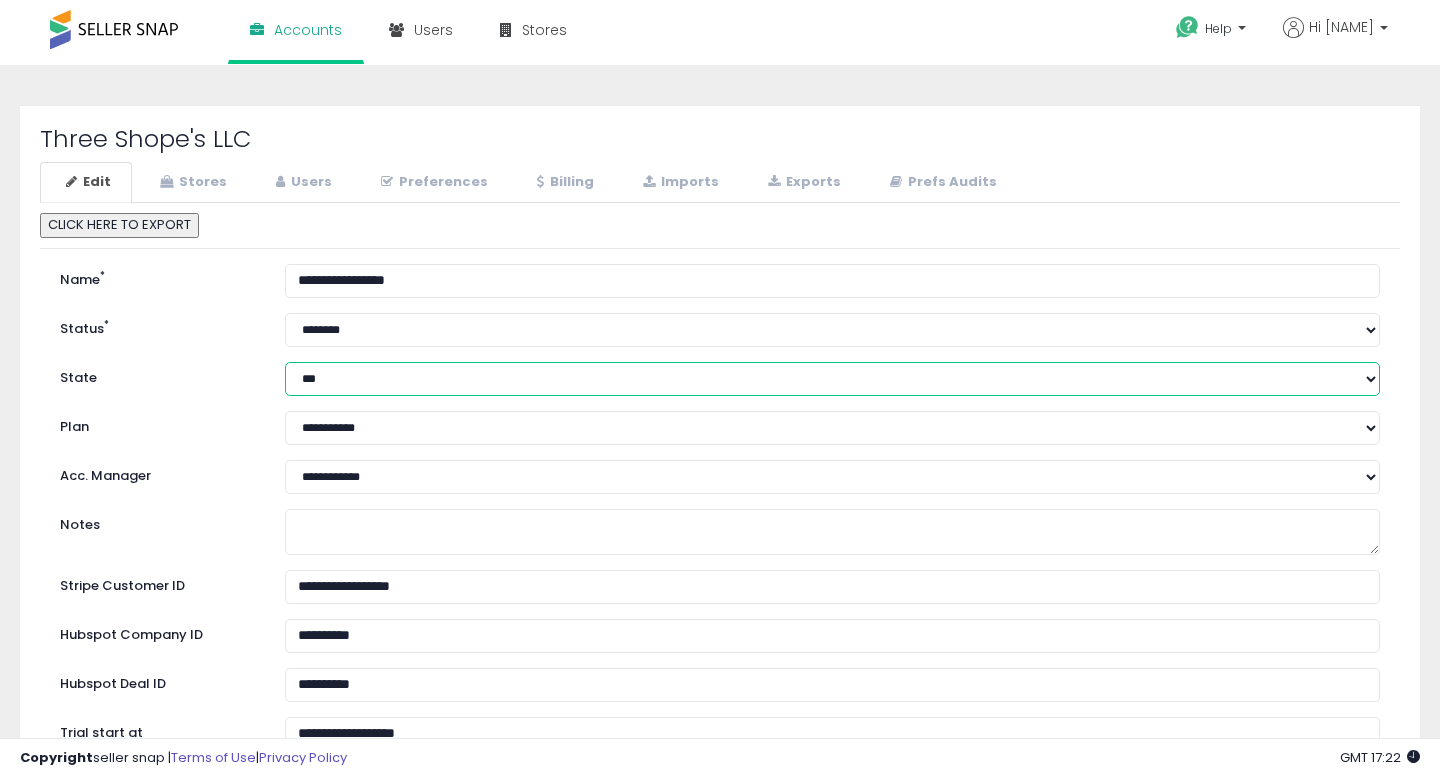 click on "**********" at bounding box center [832, 379] 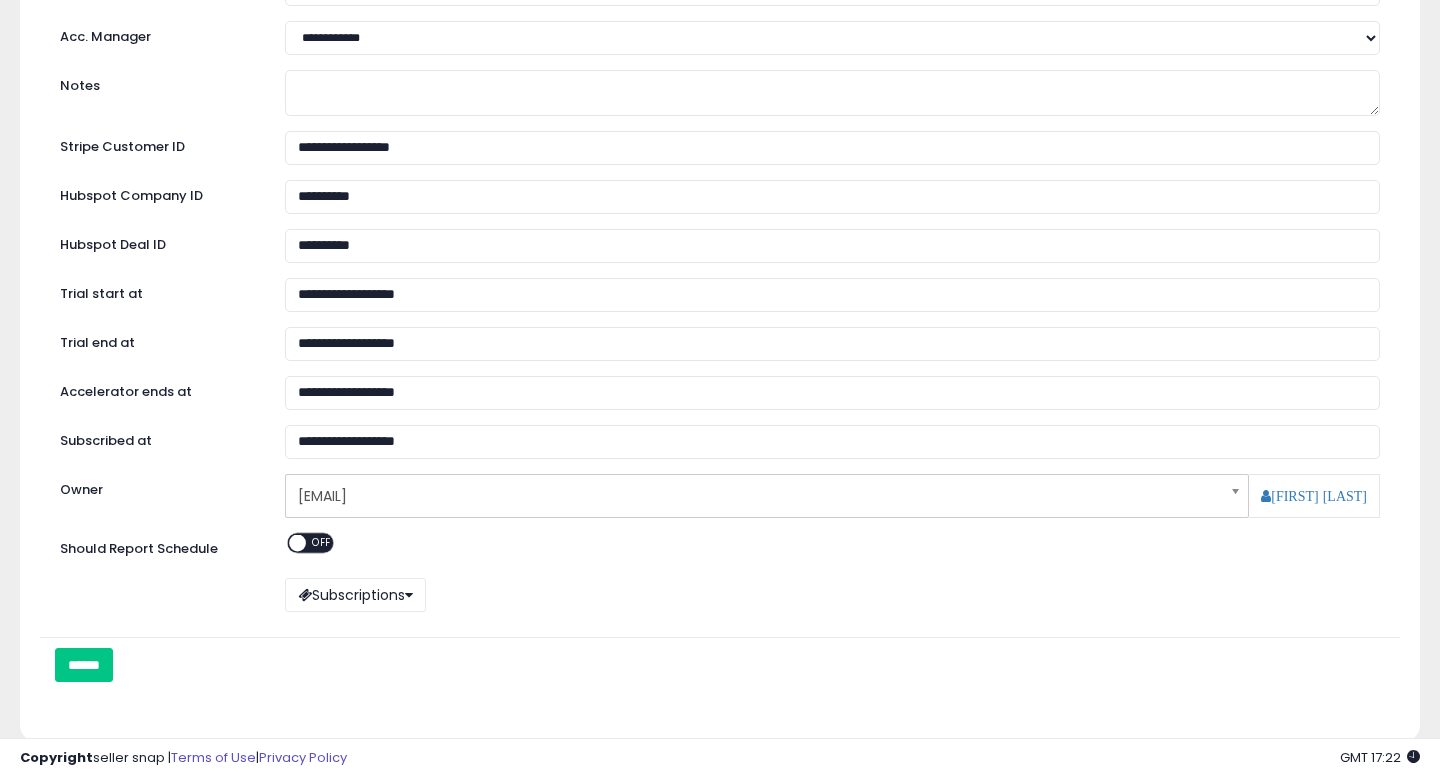 scroll, scrollTop: 528, scrollLeft: 0, axis: vertical 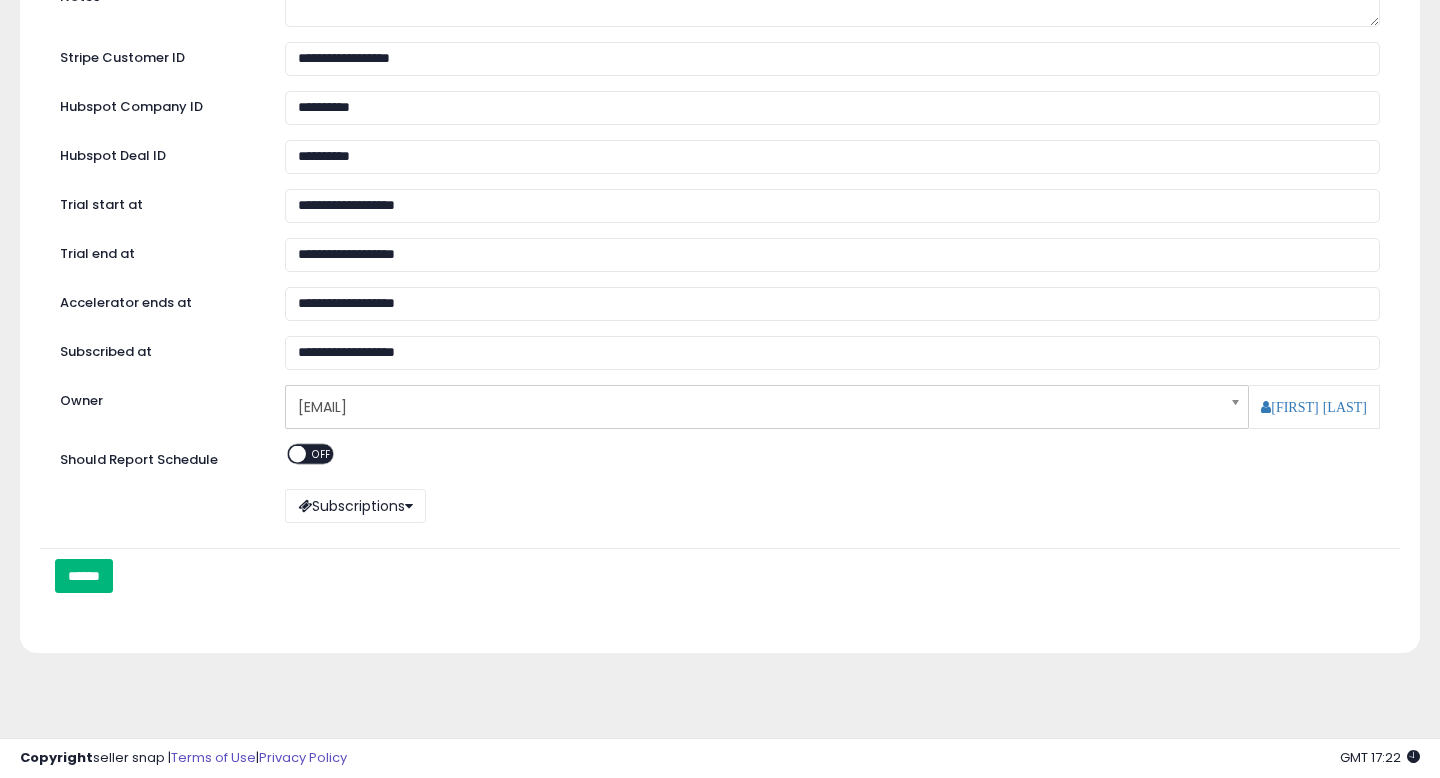 click on "******" at bounding box center (84, 576) 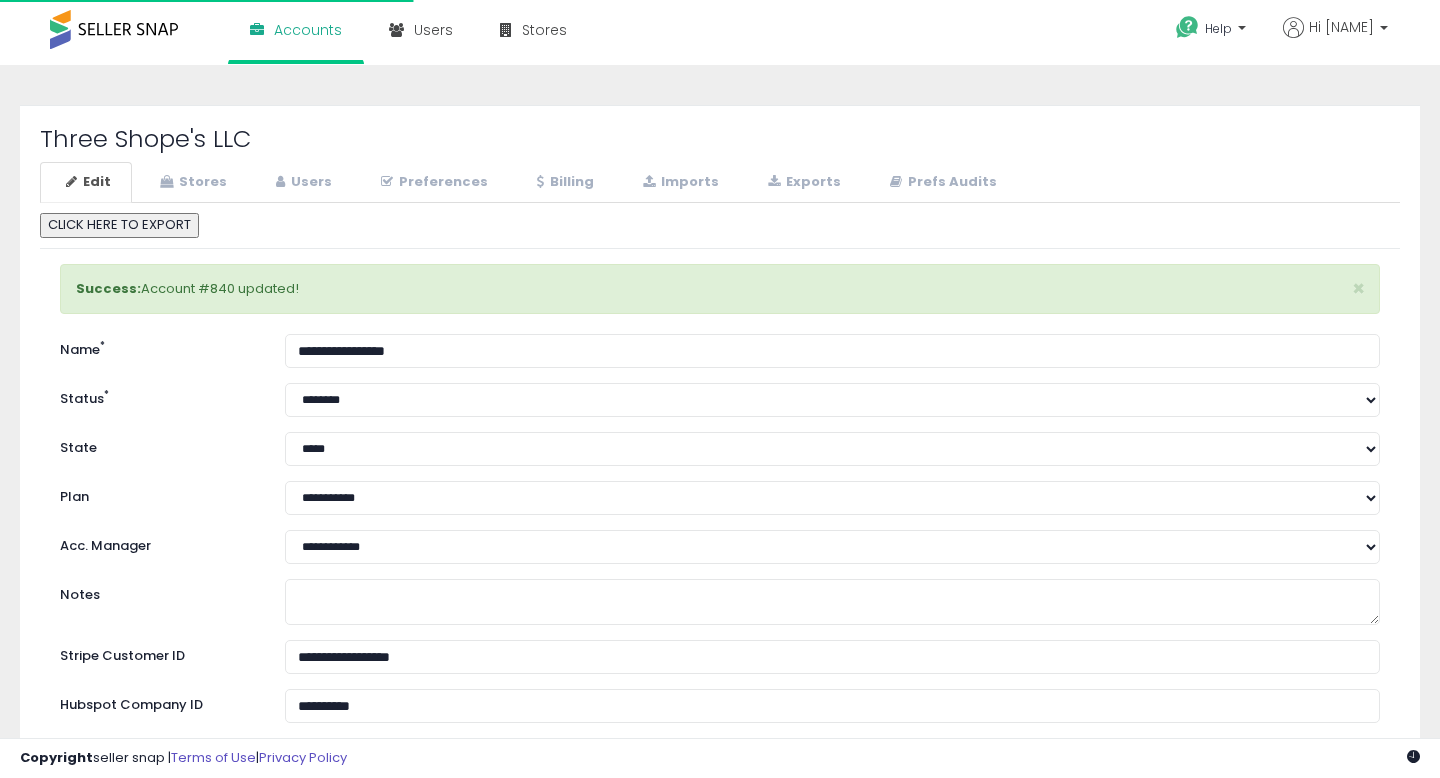select on "**" 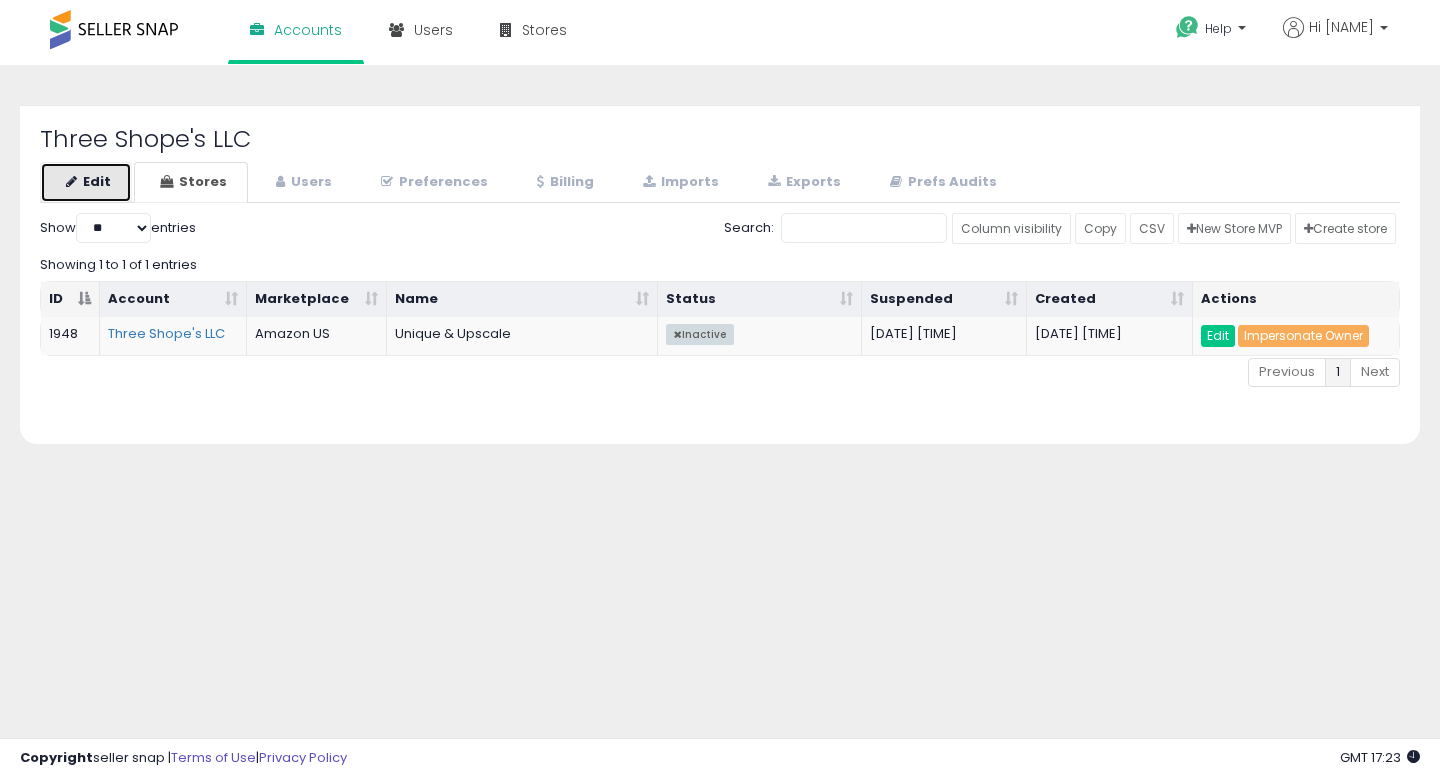 click on "Edit" at bounding box center (86, 182) 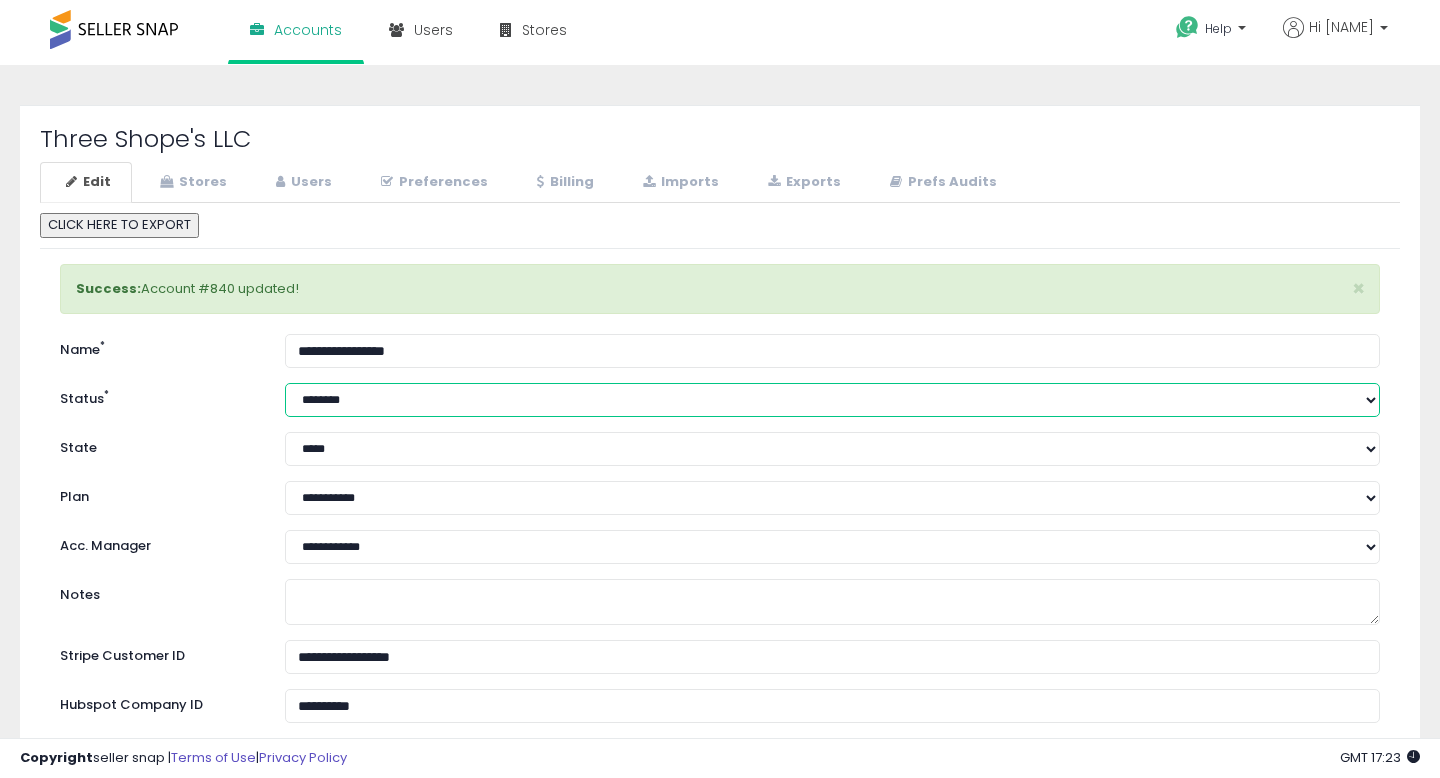 click on "****** ******** *********" at bounding box center (832, 400) 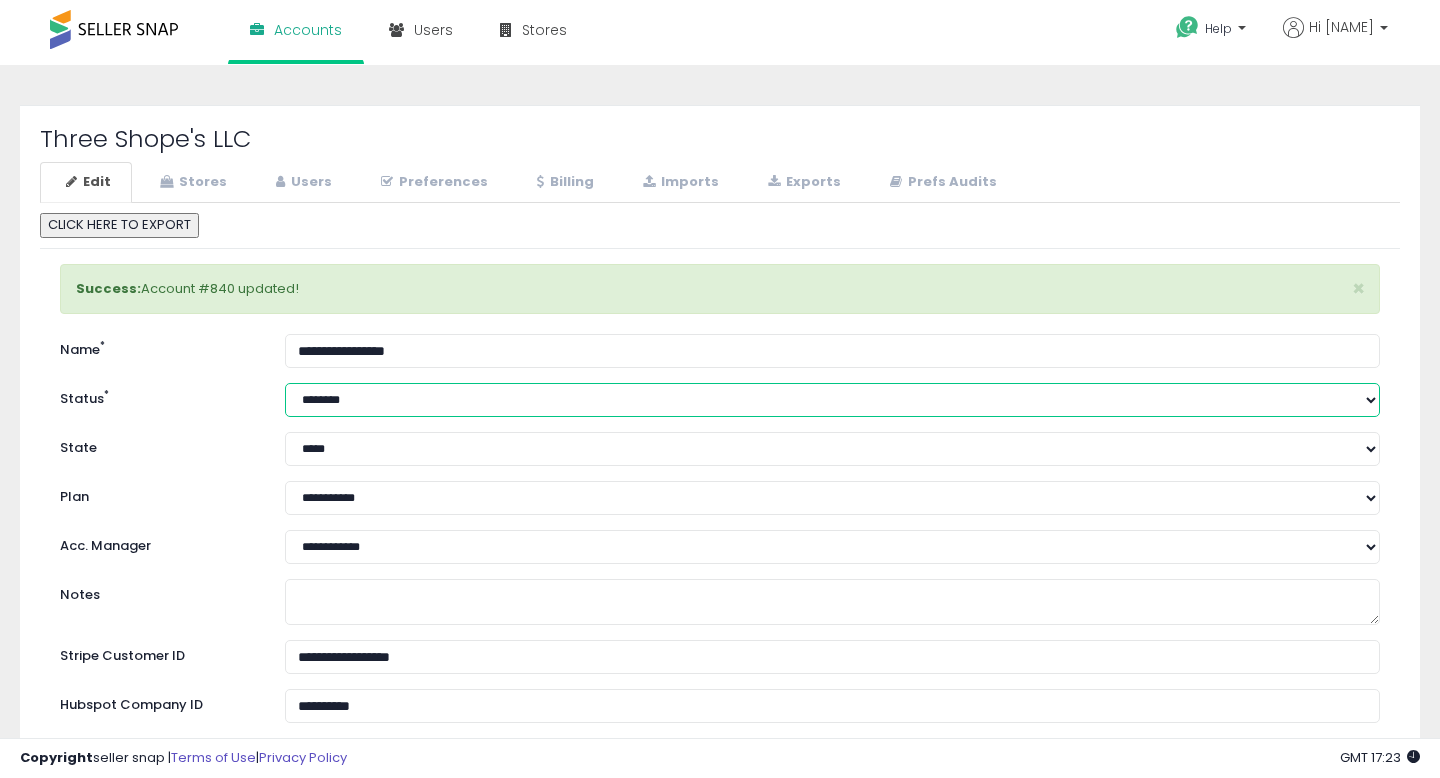 select on "******" 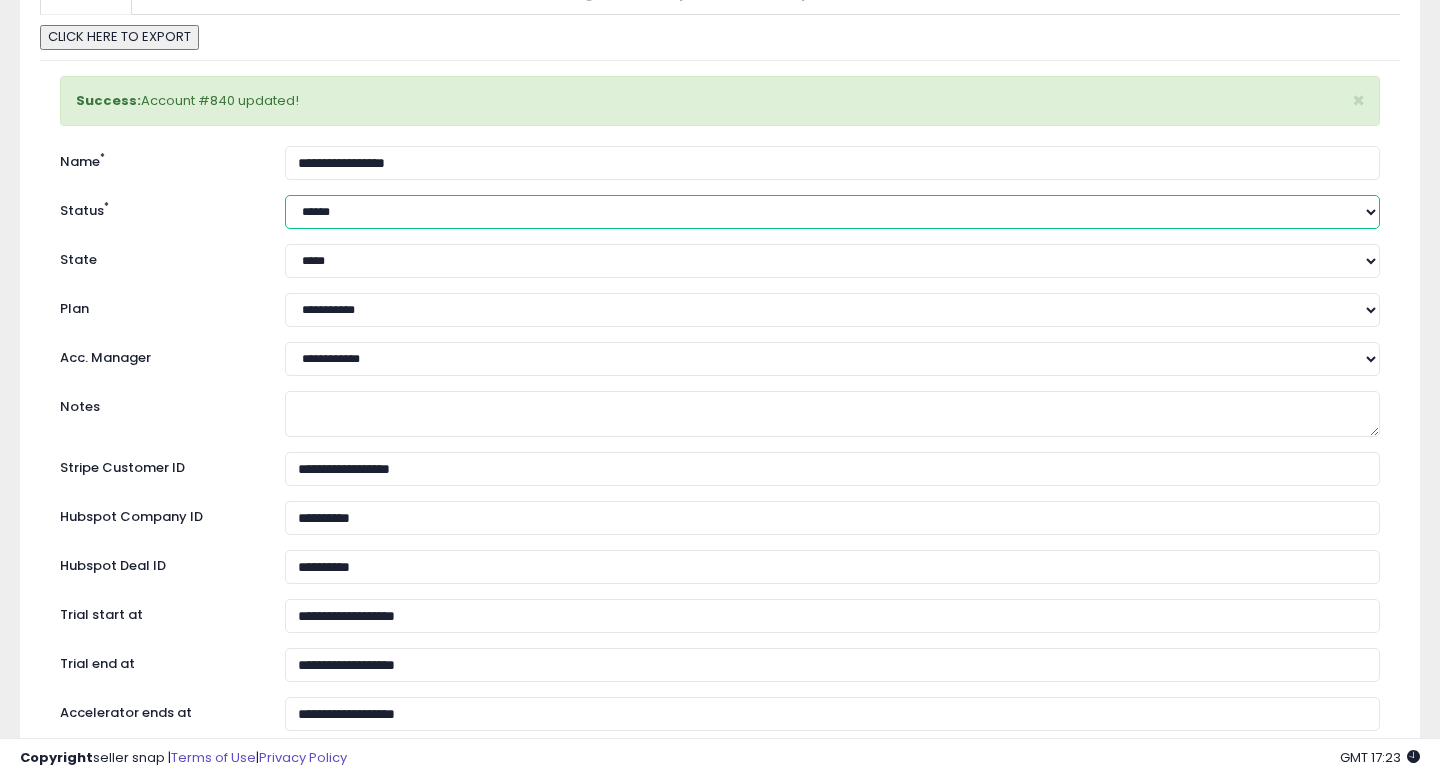 scroll, scrollTop: 599, scrollLeft: 0, axis: vertical 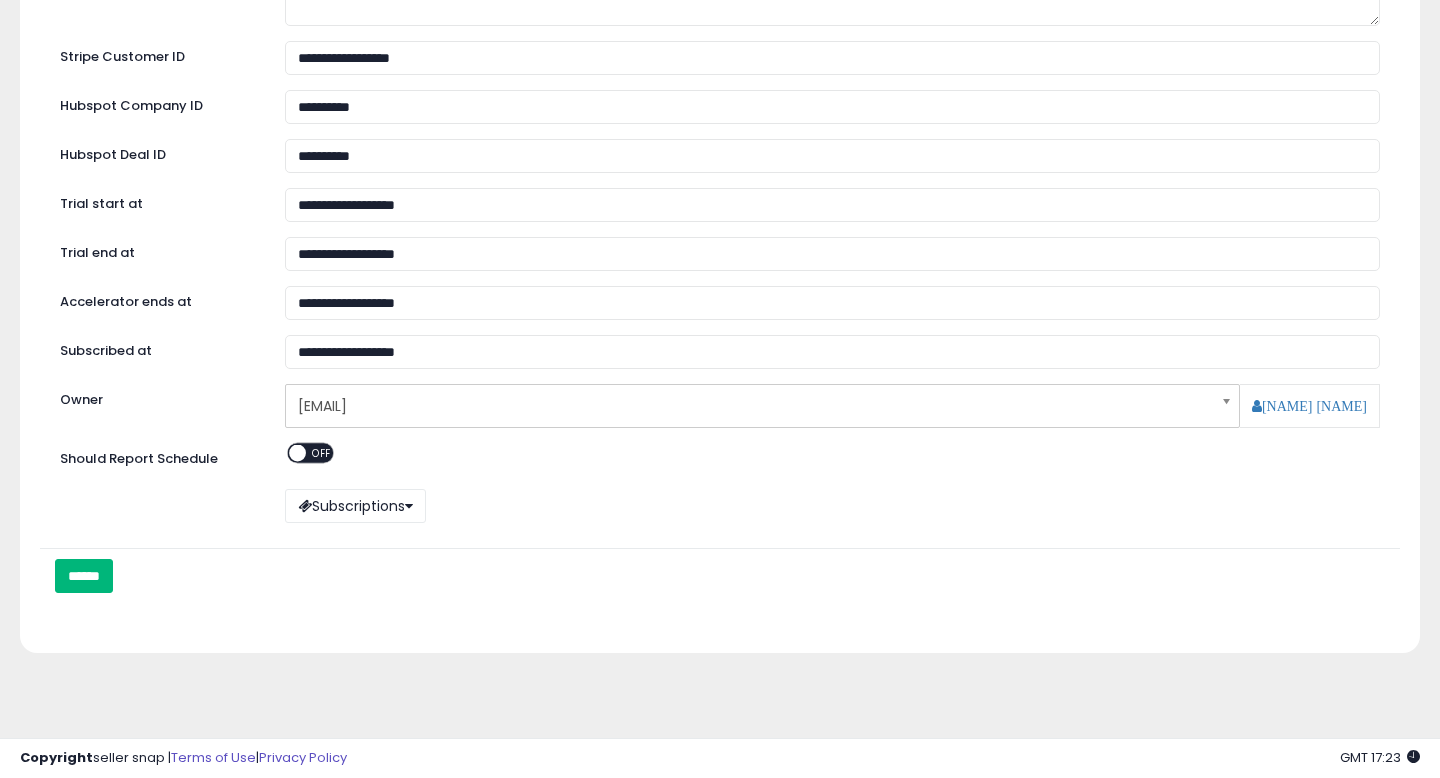click on "******" at bounding box center [84, 576] 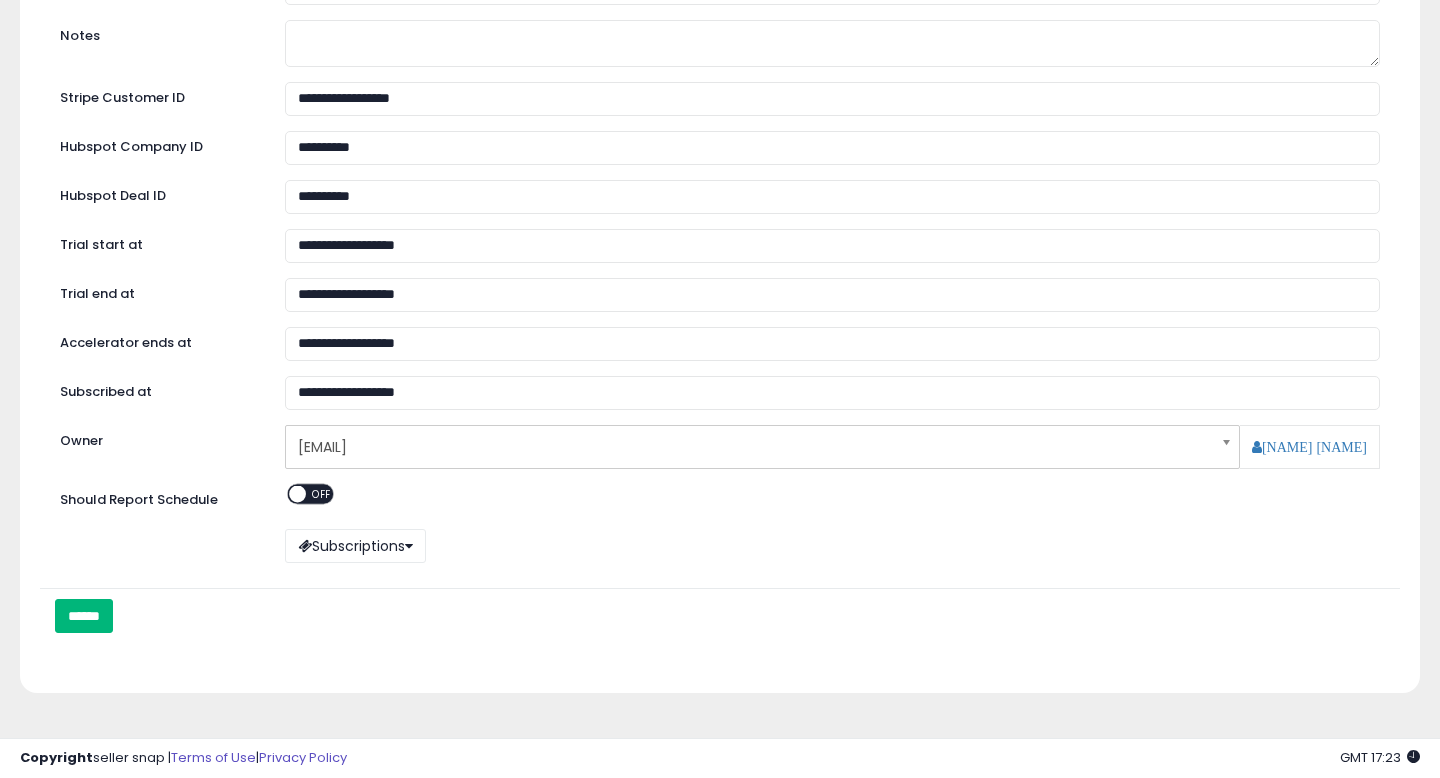 scroll, scrollTop: 528, scrollLeft: 0, axis: vertical 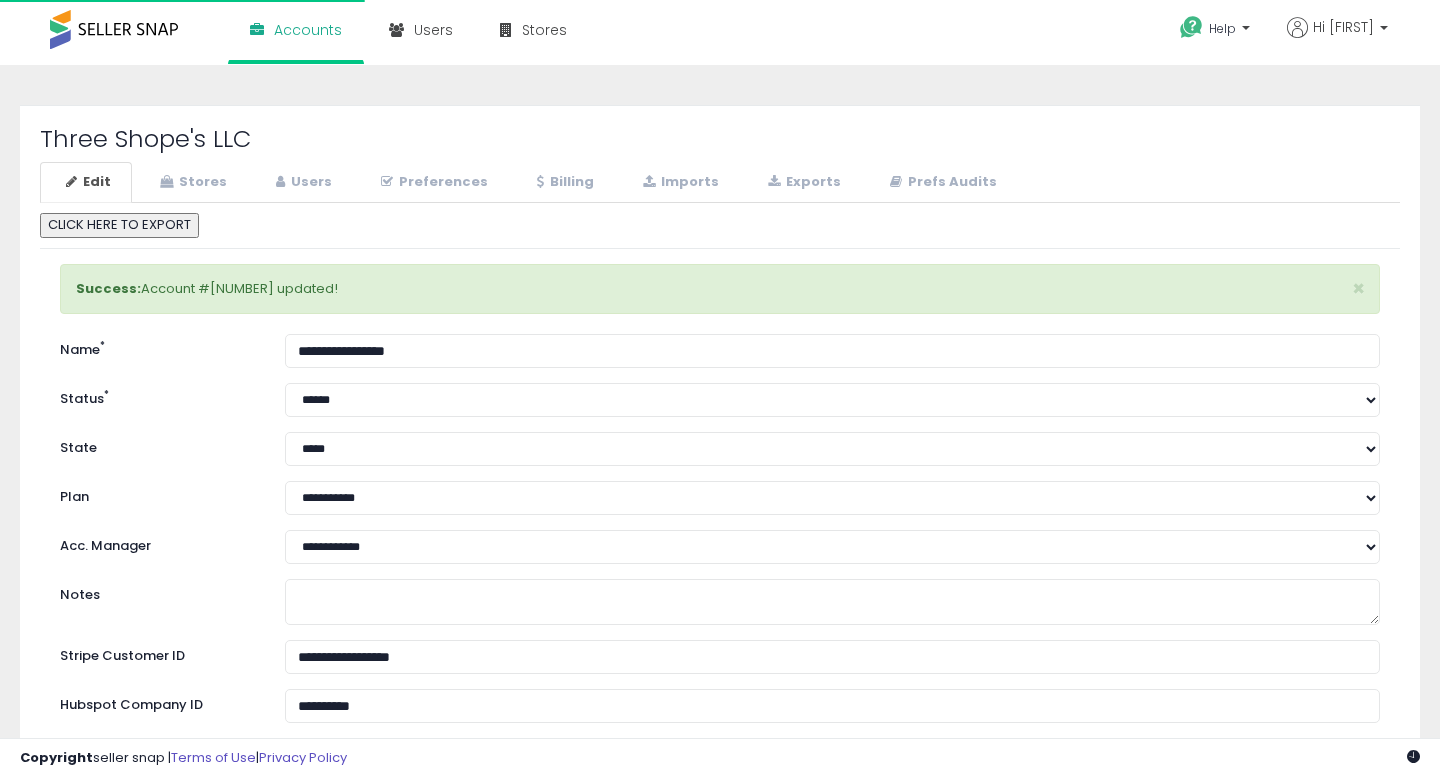 select on "**" 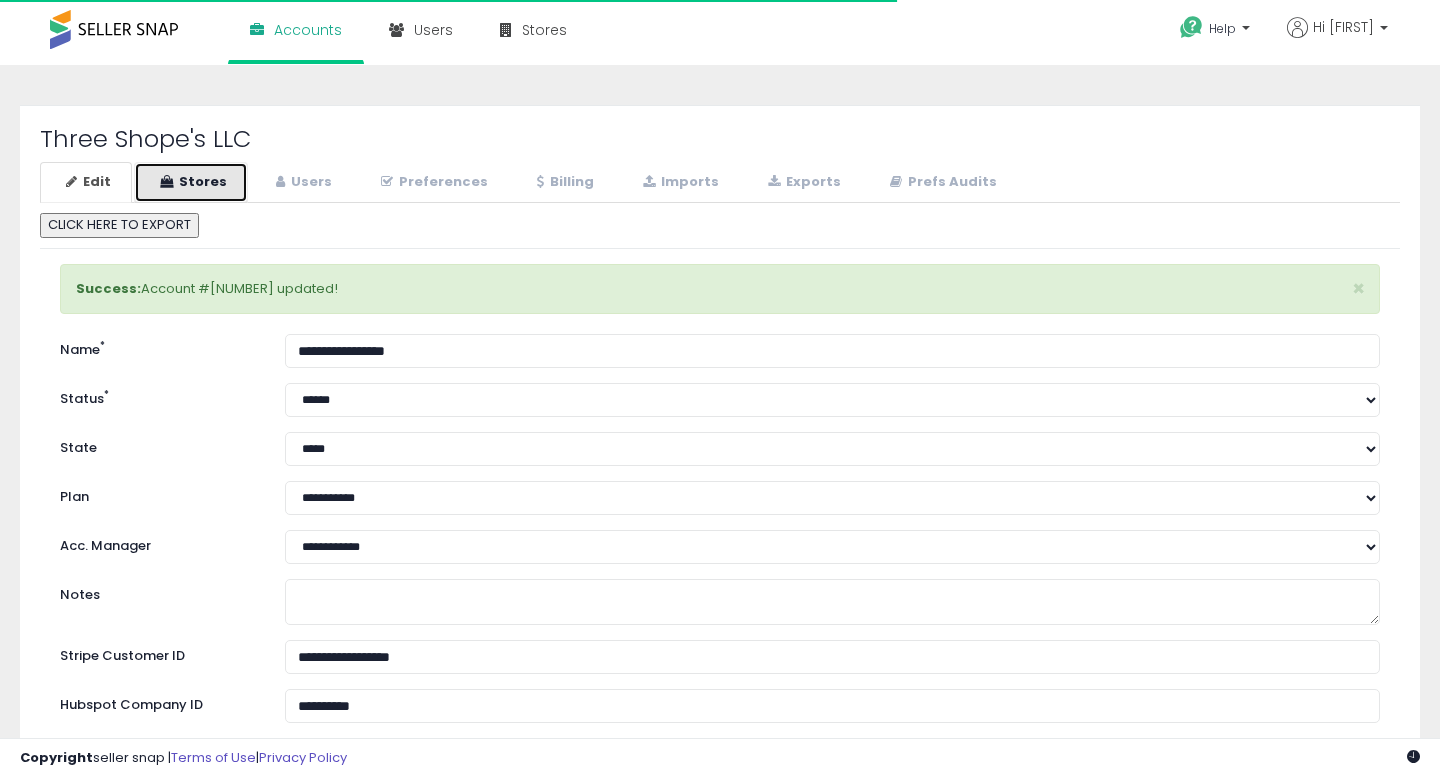 click on "Stores" at bounding box center (191, 182) 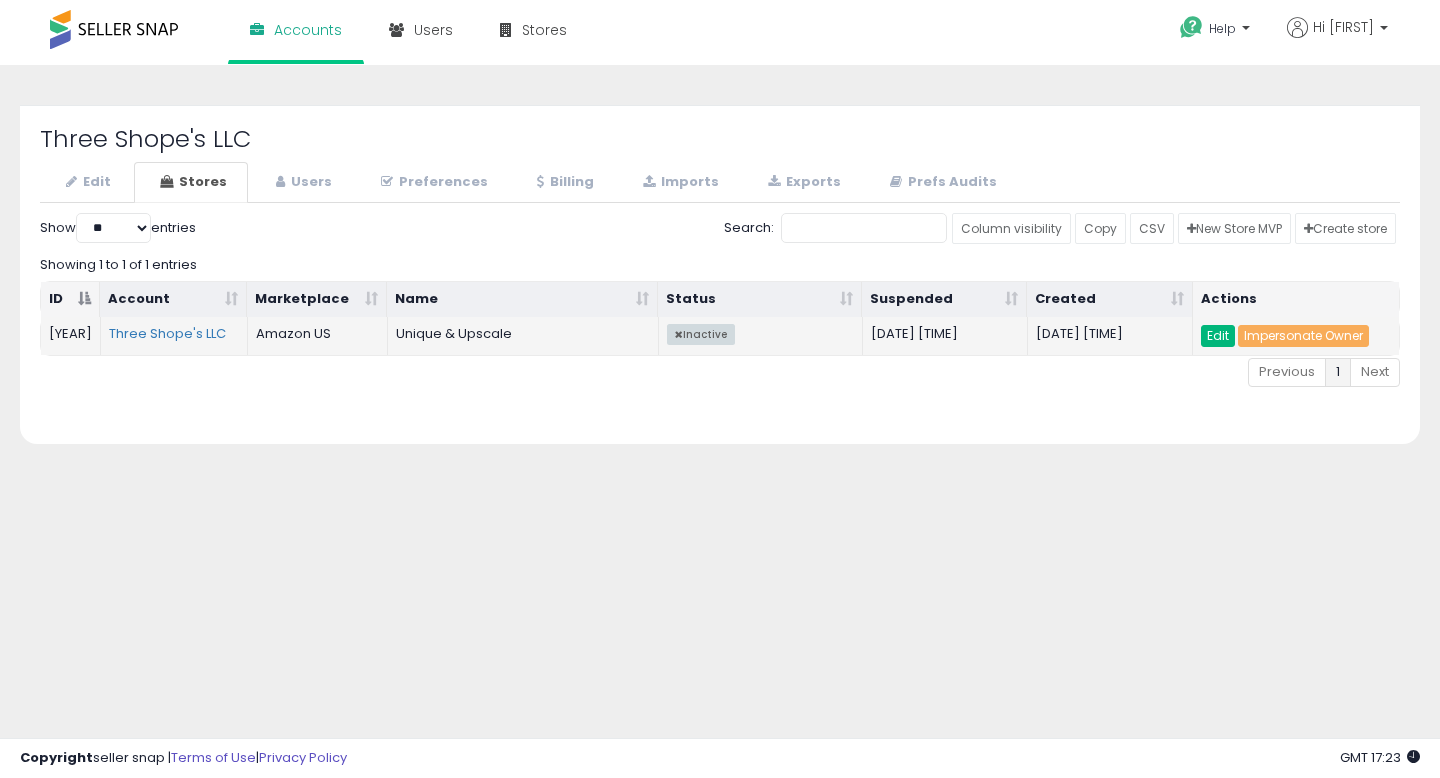 click on "Edit" at bounding box center [1218, 336] 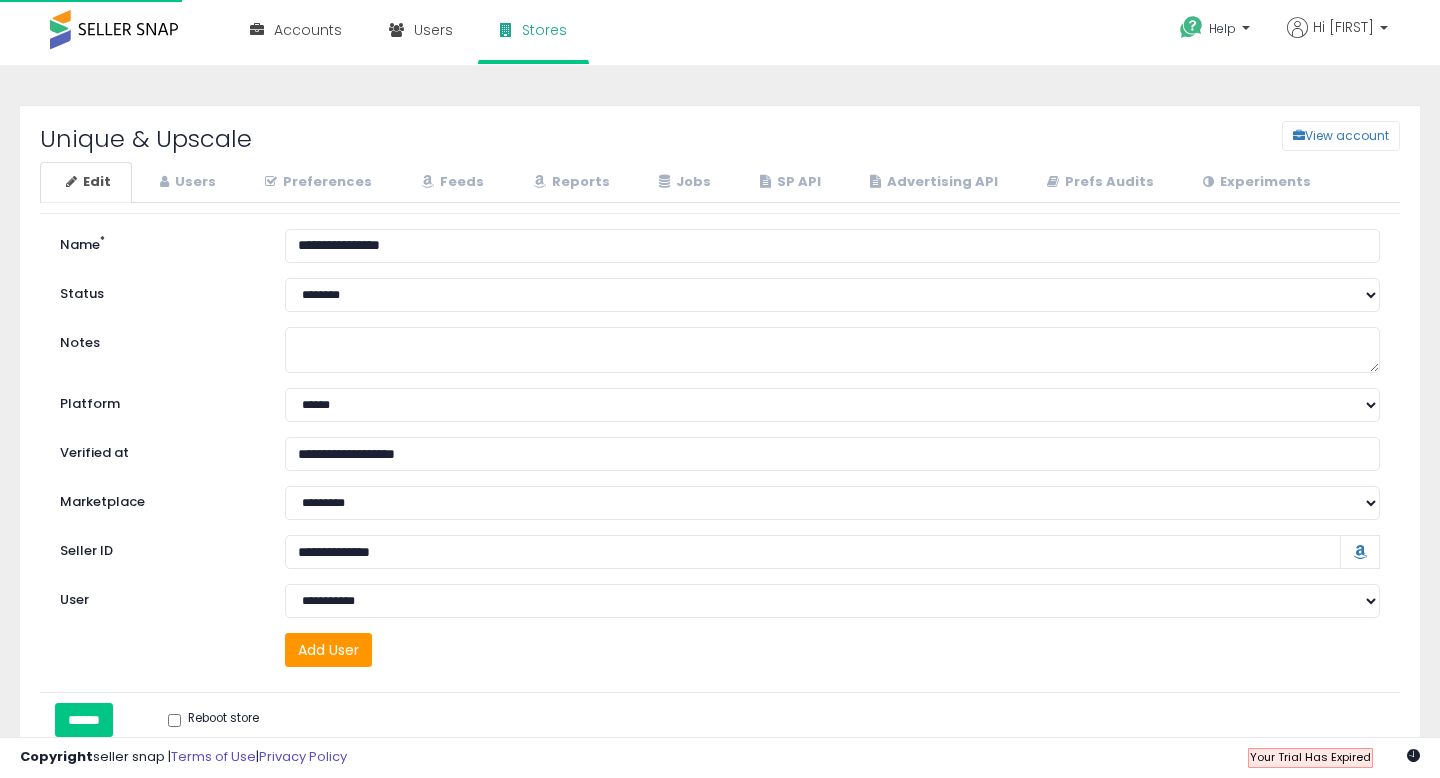 scroll, scrollTop: 0, scrollLeft: 0, axis: both 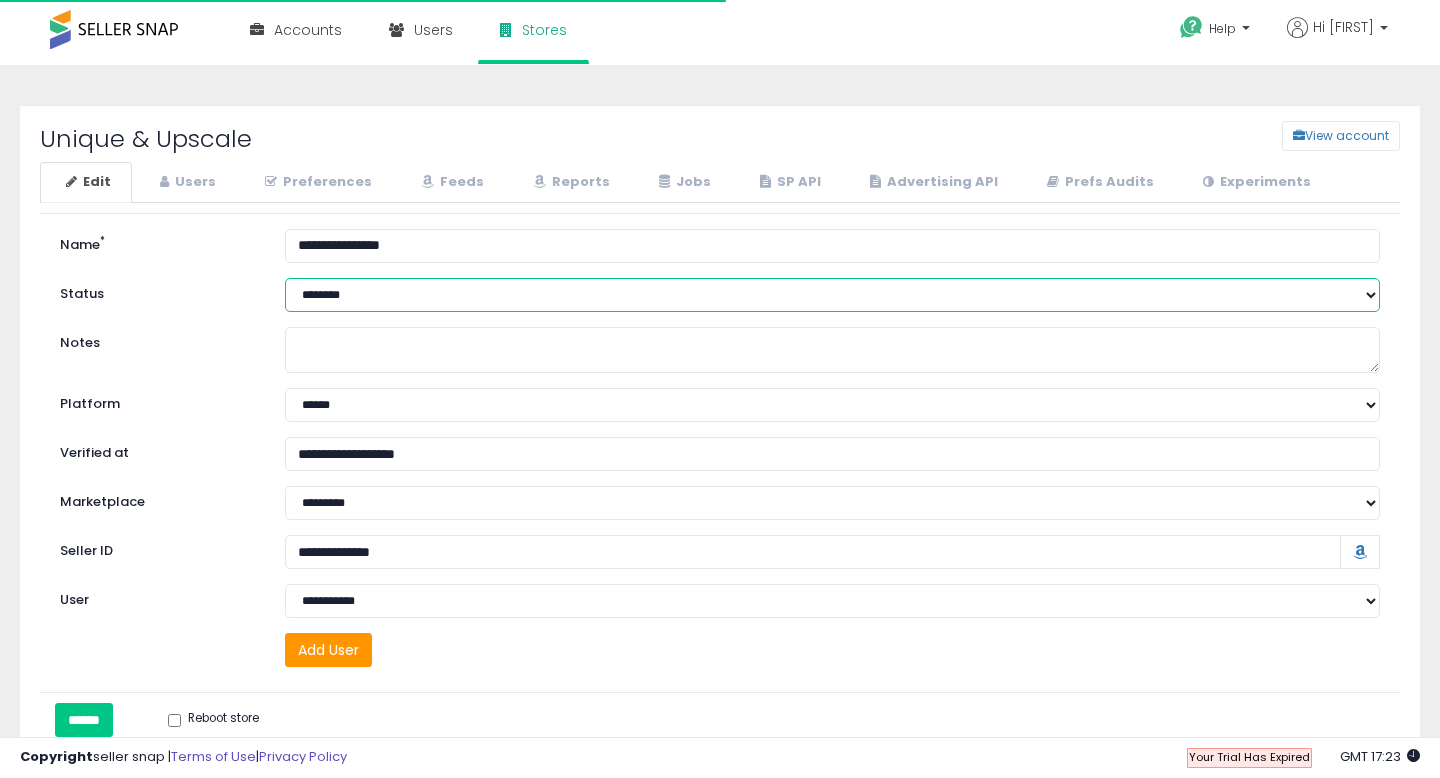 click on "**********" at bounding box center (832, 295) 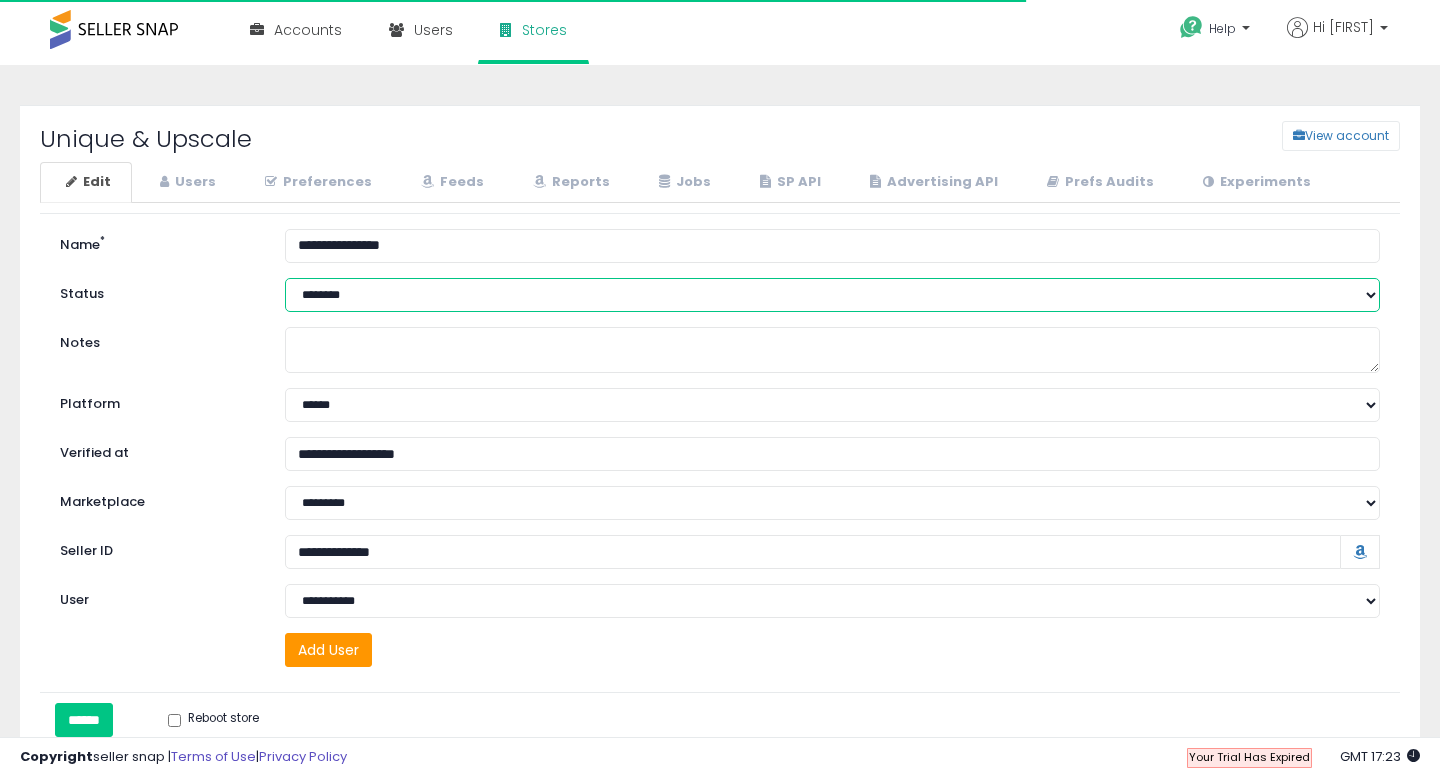 select on "******" 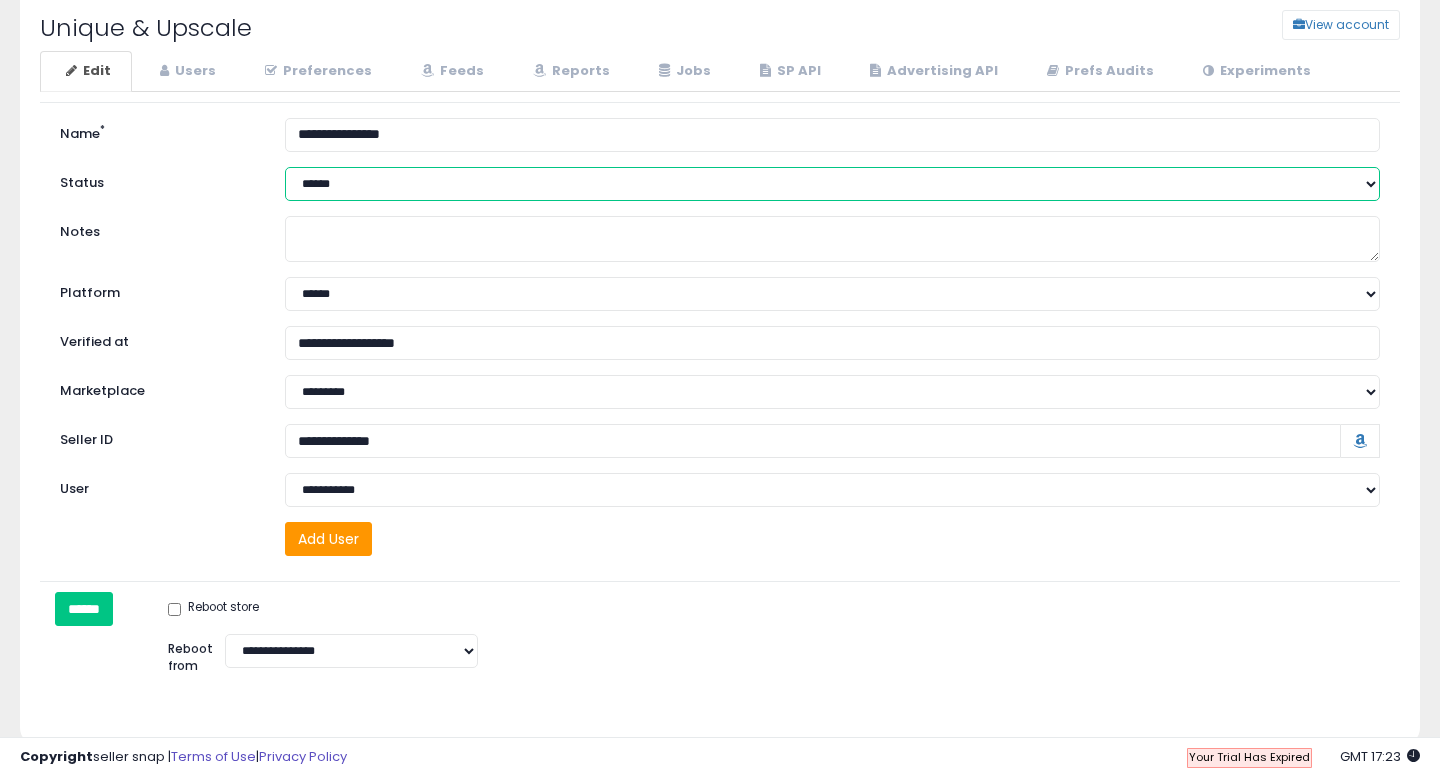 scroll, scrollTop: 202, scrollLeft: 0, axis: vertical 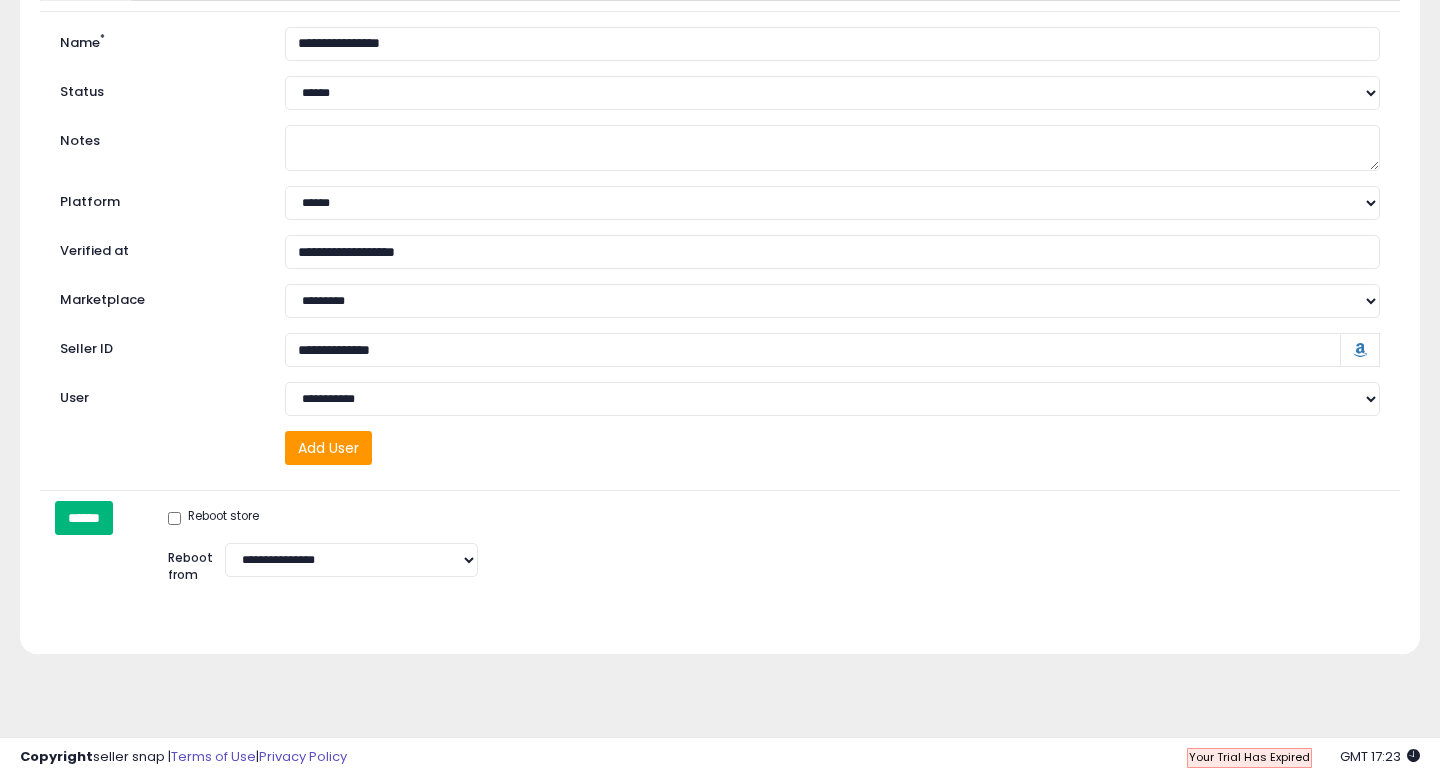 click on "******" at bounding box center [84, 518] 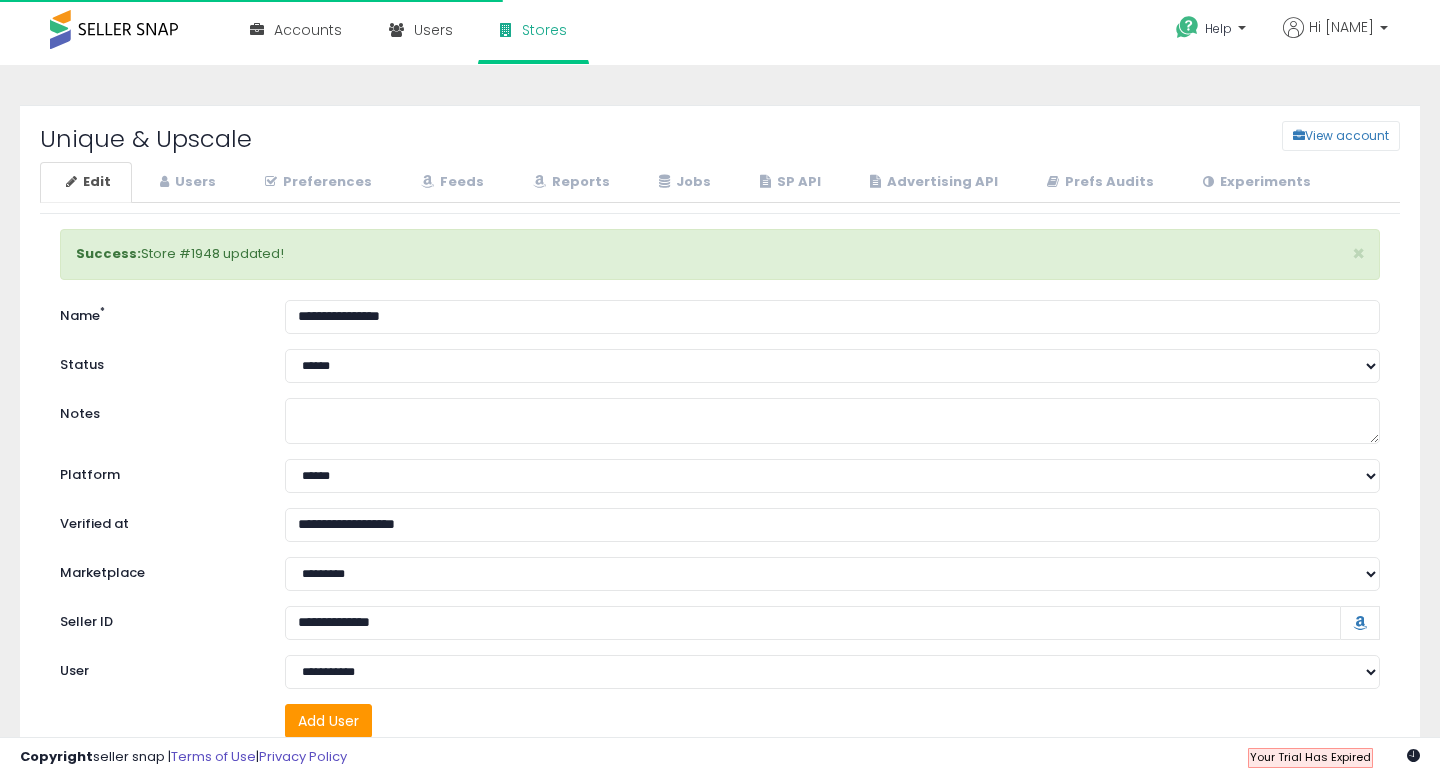 scroll, scrollTop: 273, scrollLeft: 0, axis: vertical 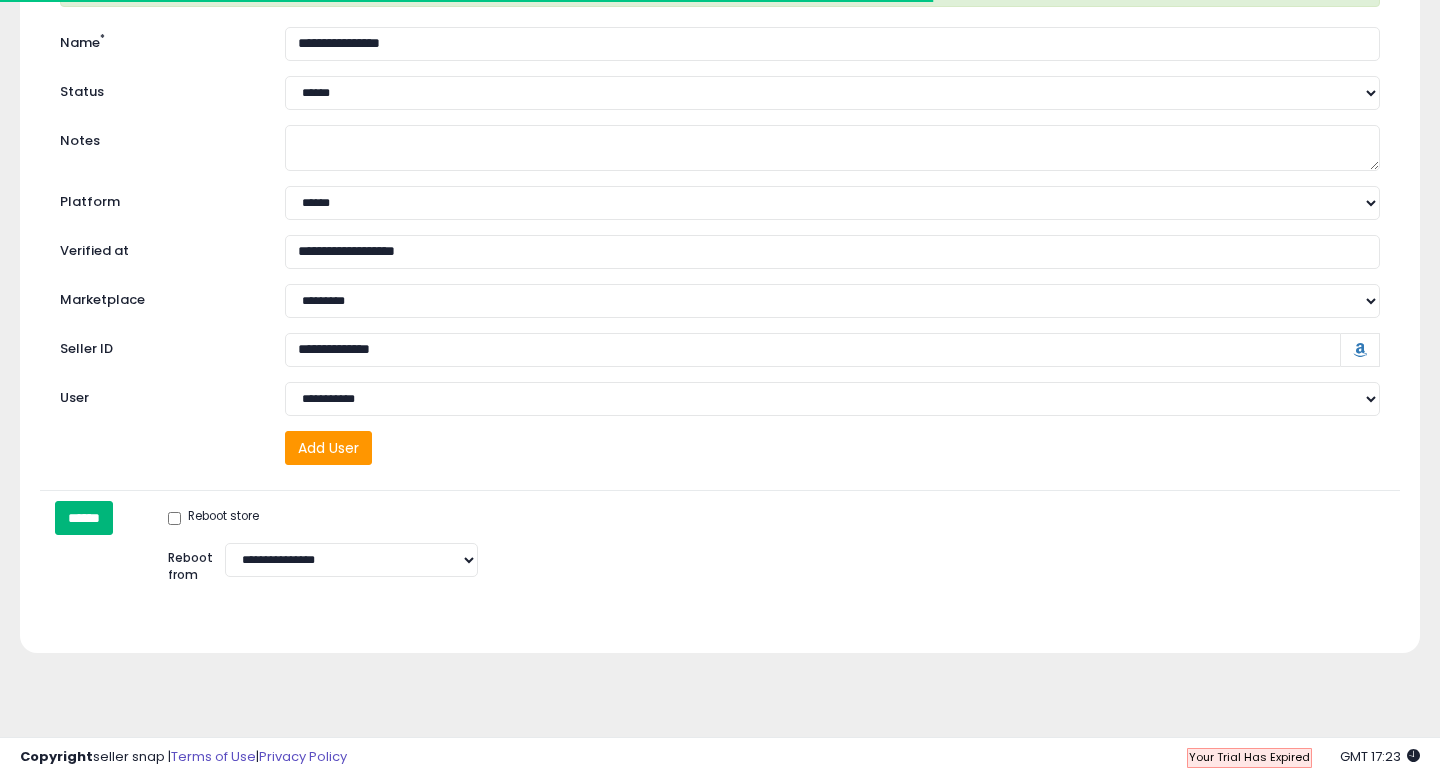 click on "******" at bounding box center [84, 518] 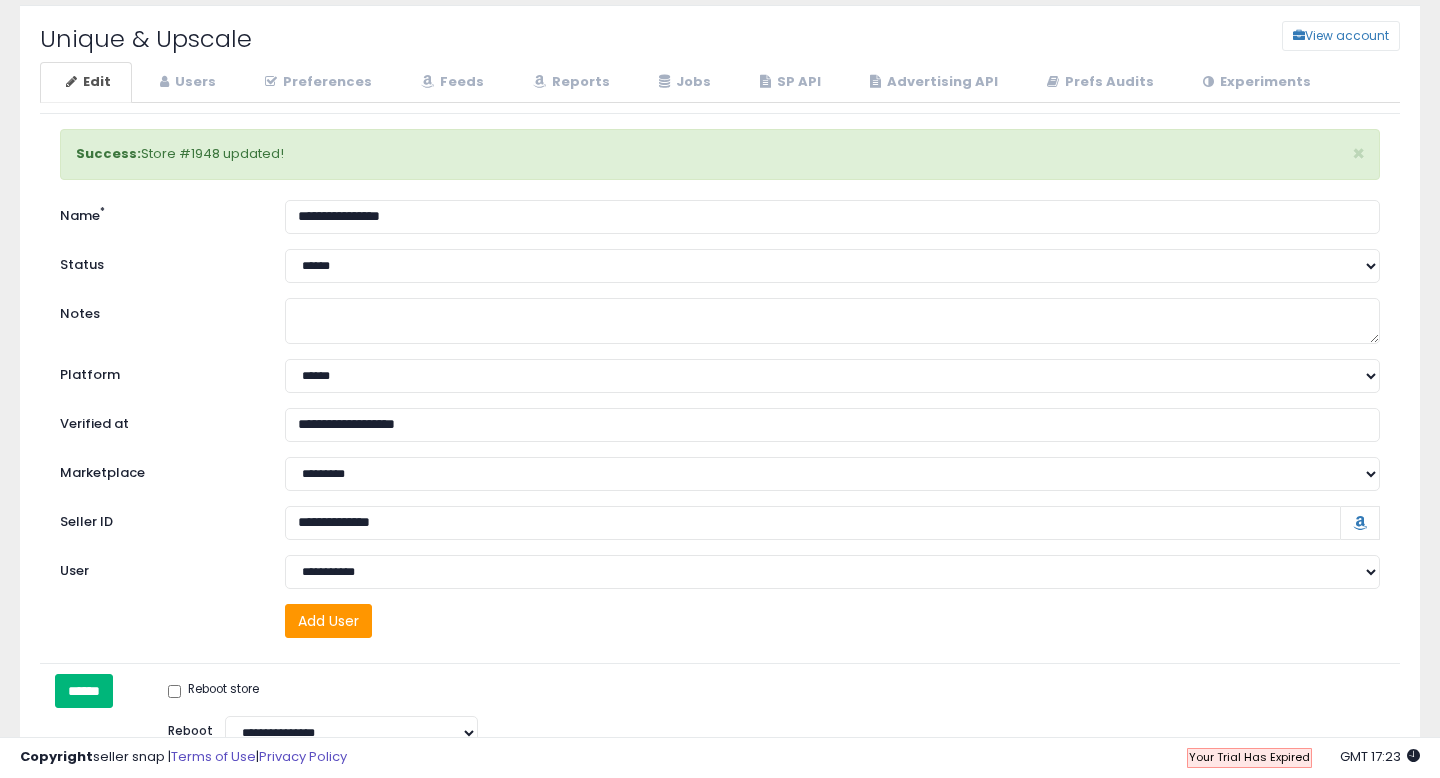 scroll, scrollTop: 0, scrollLeft: 0, axis: both 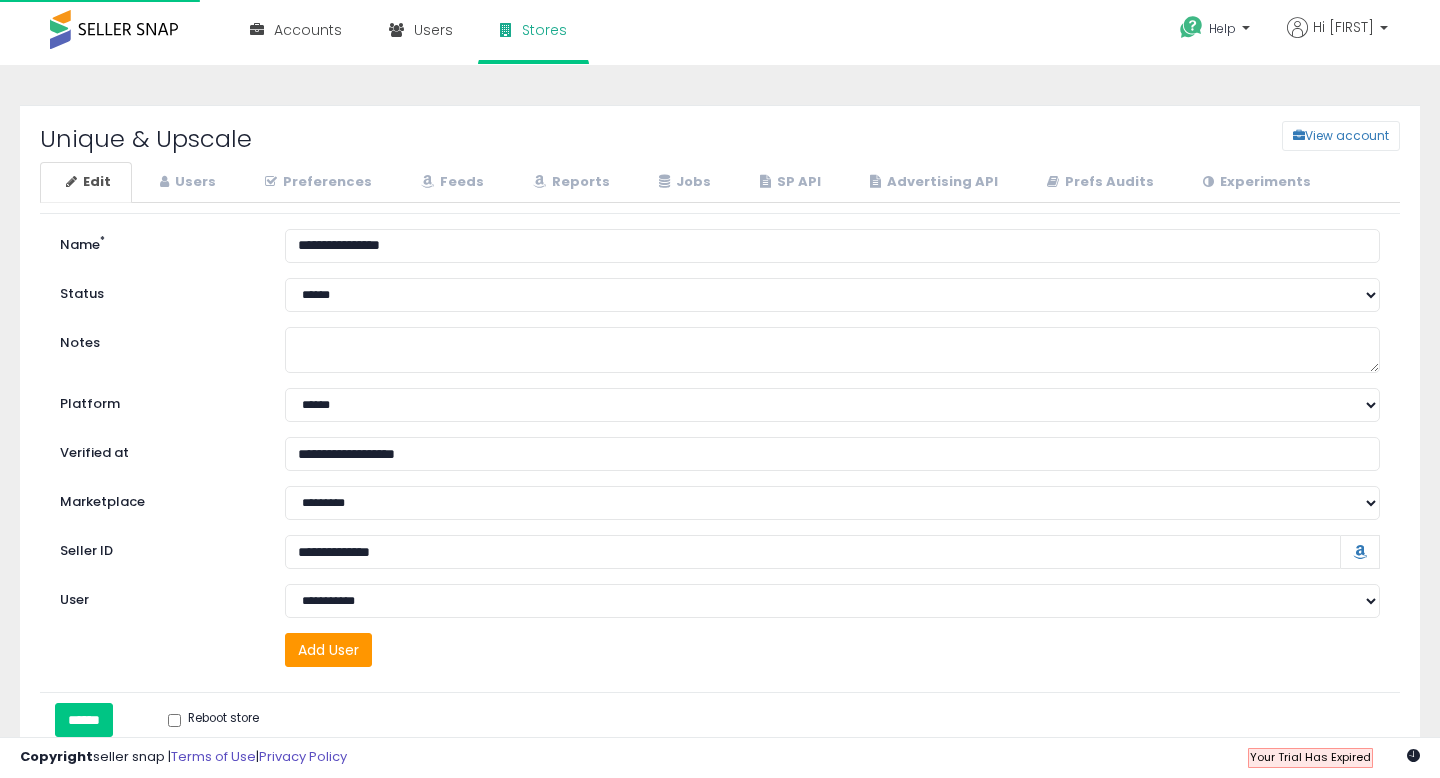 select on "**" 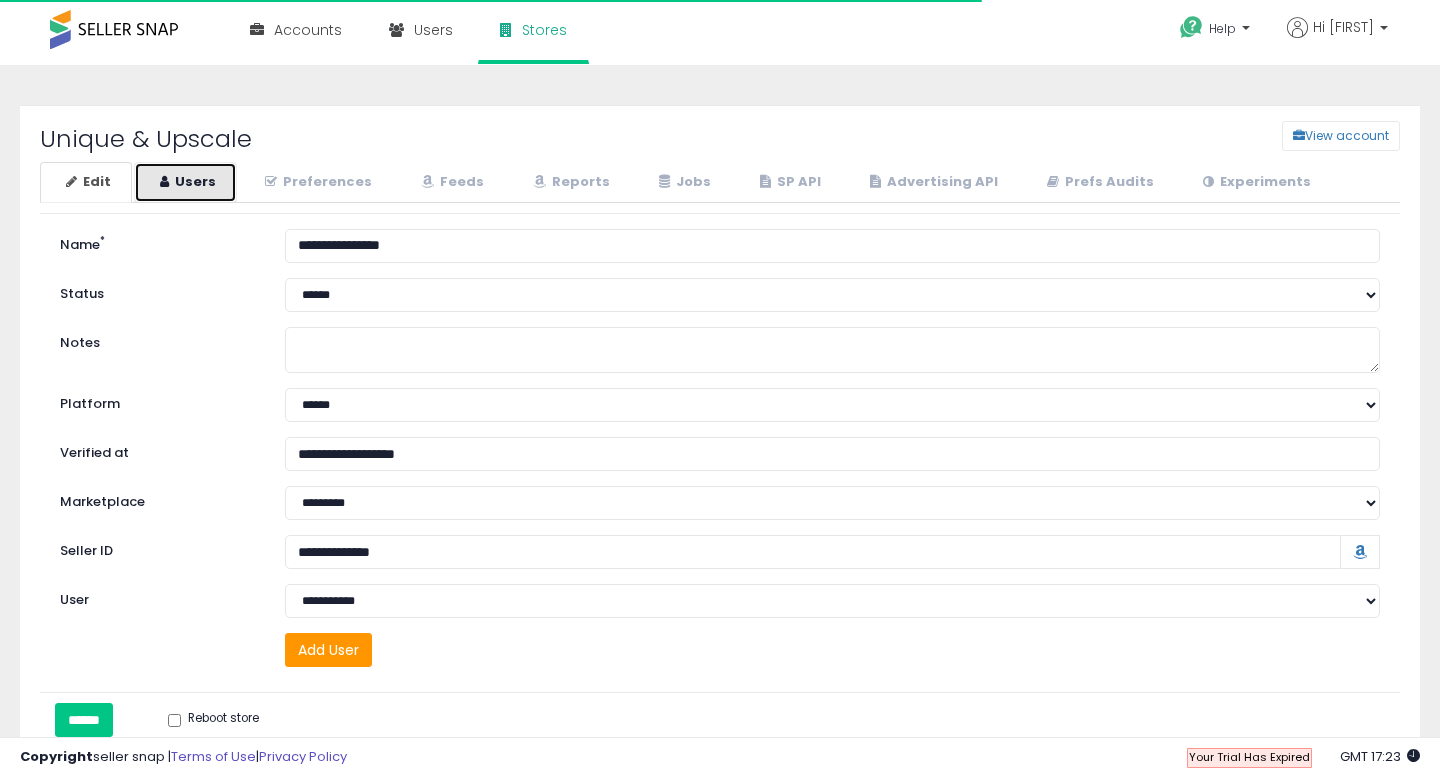 click on "Users" at bounding box center (185, 182) 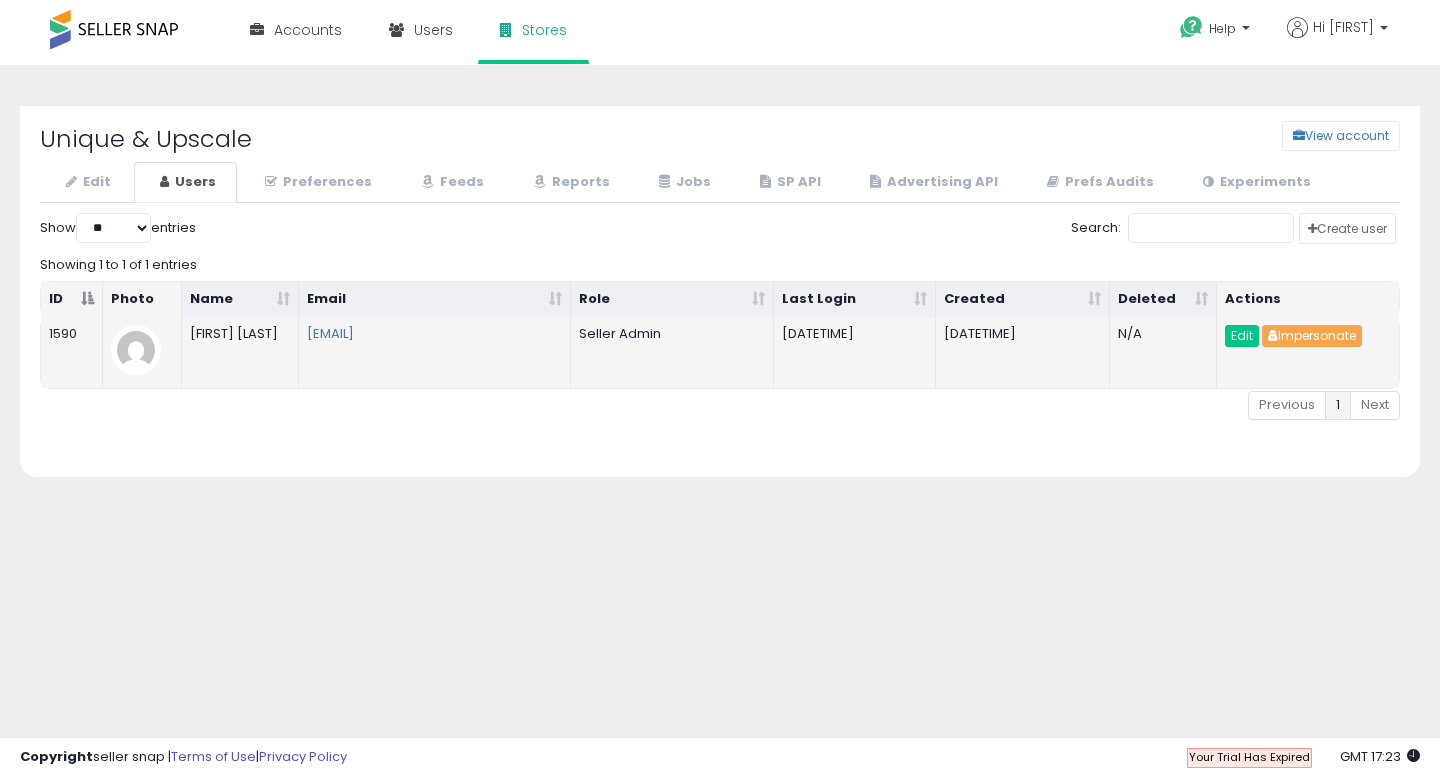 click on "Impersonate" at bounding box center (1312, 336) 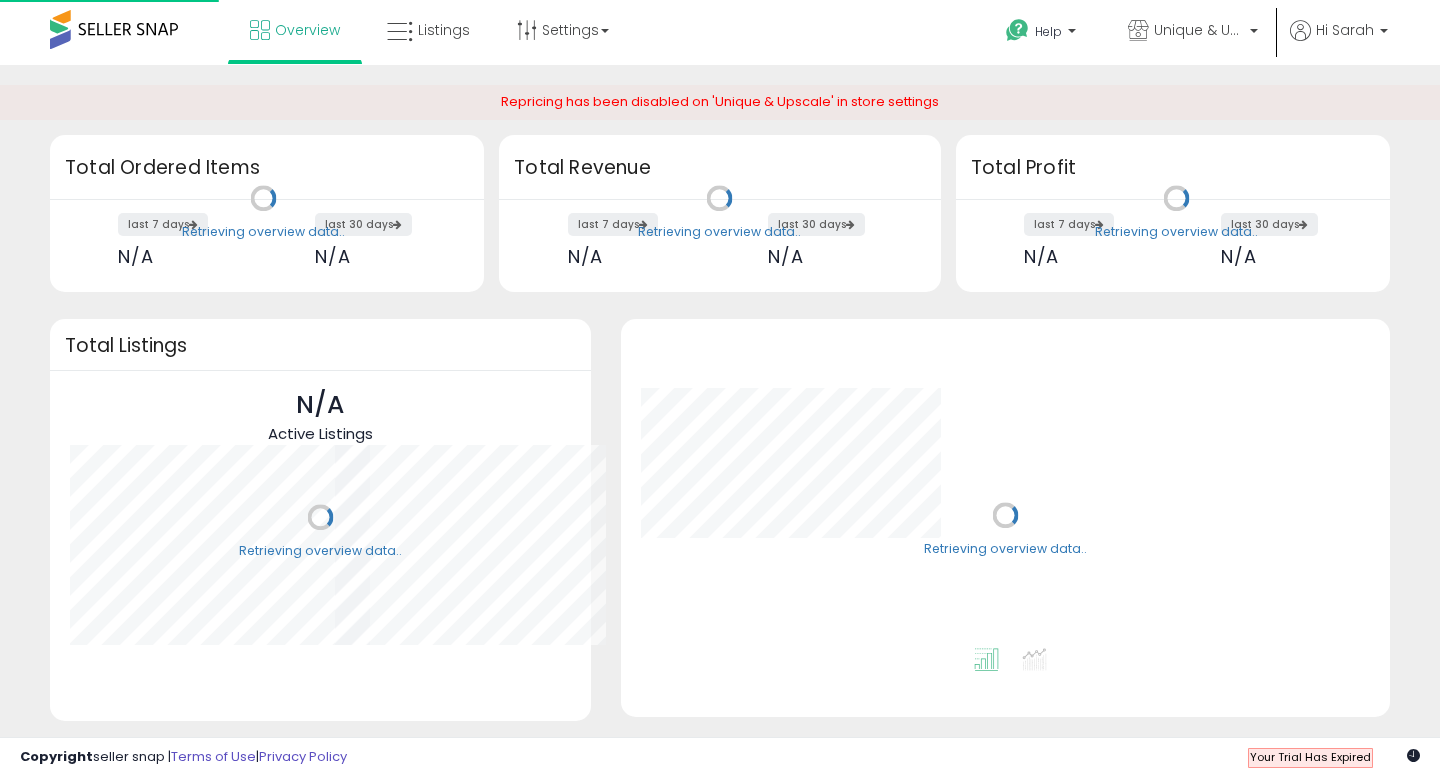scroll, scrollTop: 0, scrollLeft: 0, axis: both 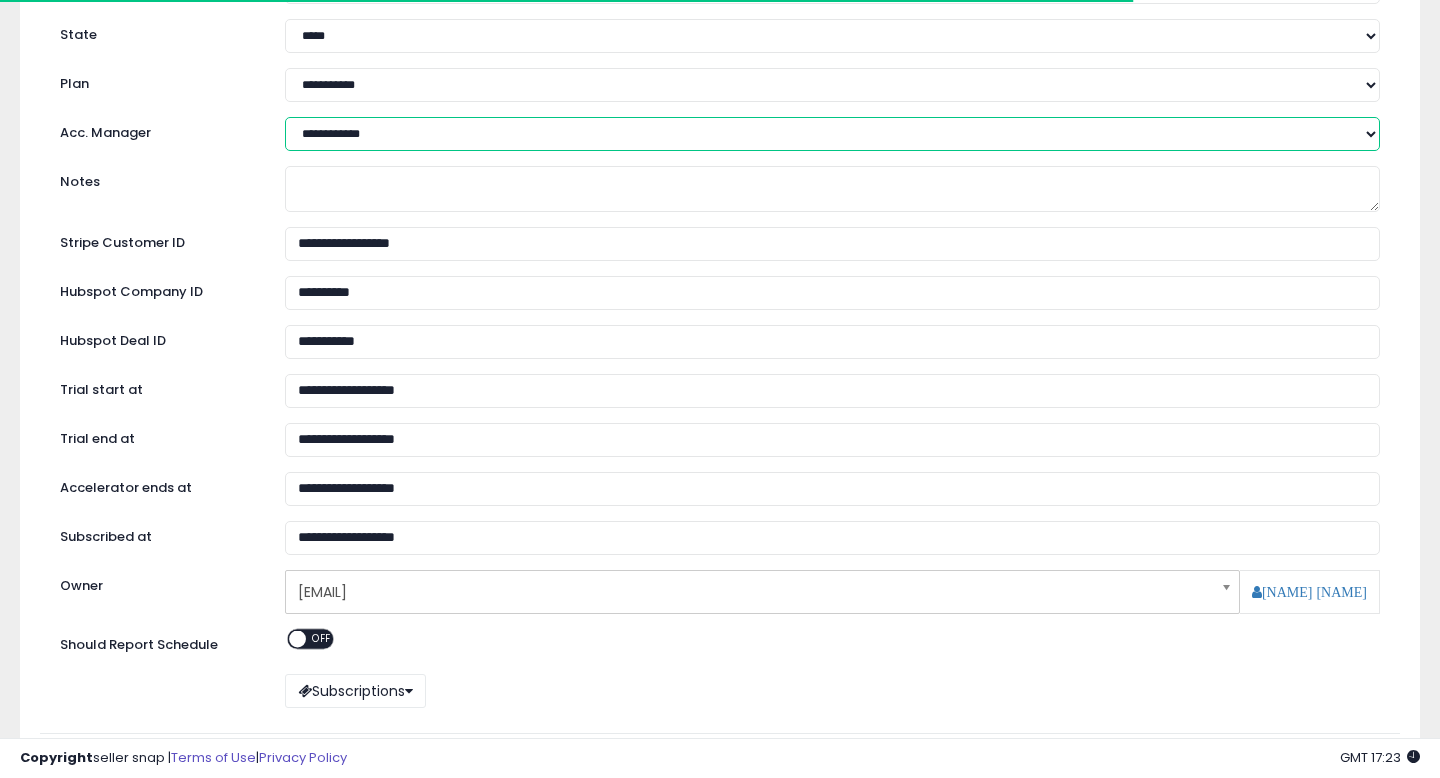 click on "**********" at bounding box center (832, 134) 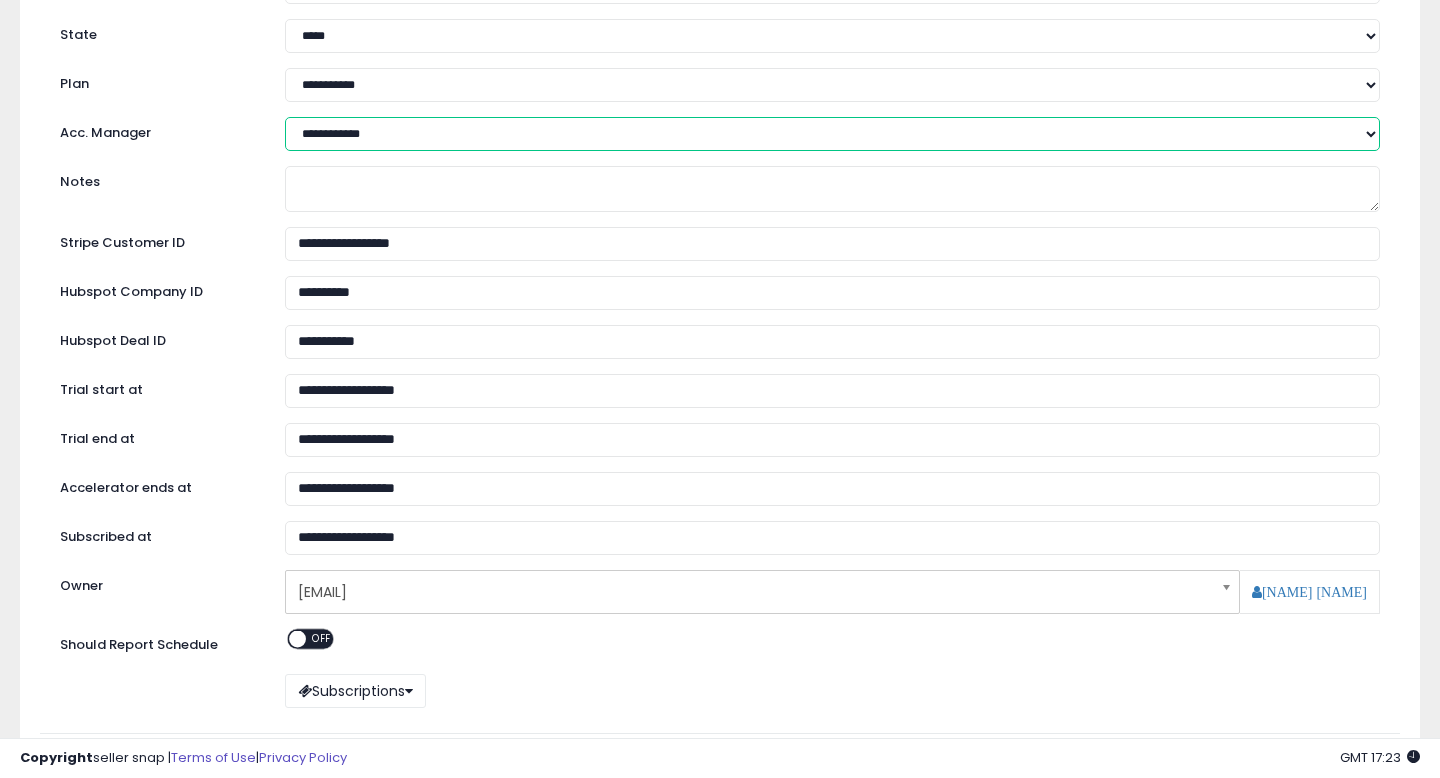 select on "*" 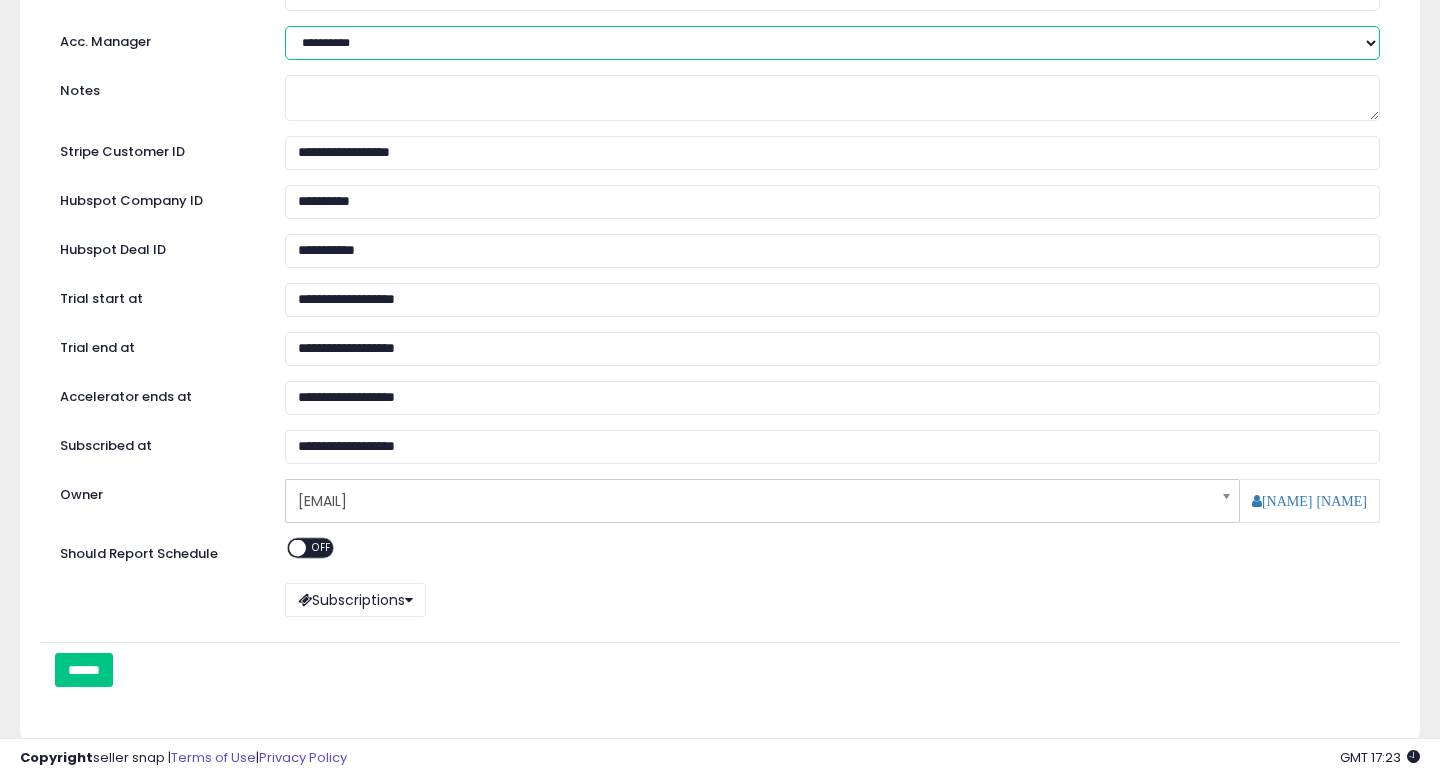 scroll, scrollTop: 528, scrollLeft: 0, axis: vertical 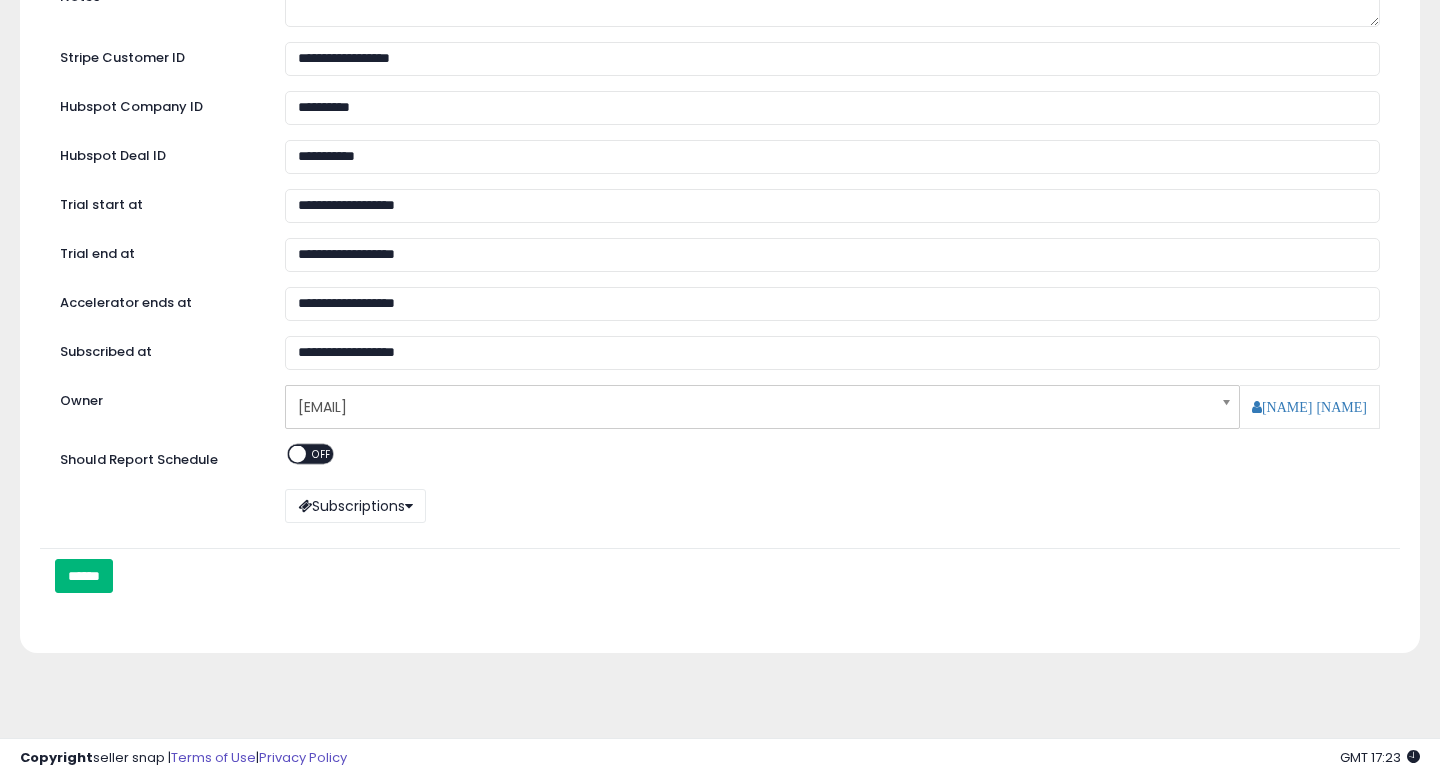 click on "******" at bounding box center [84, 576] 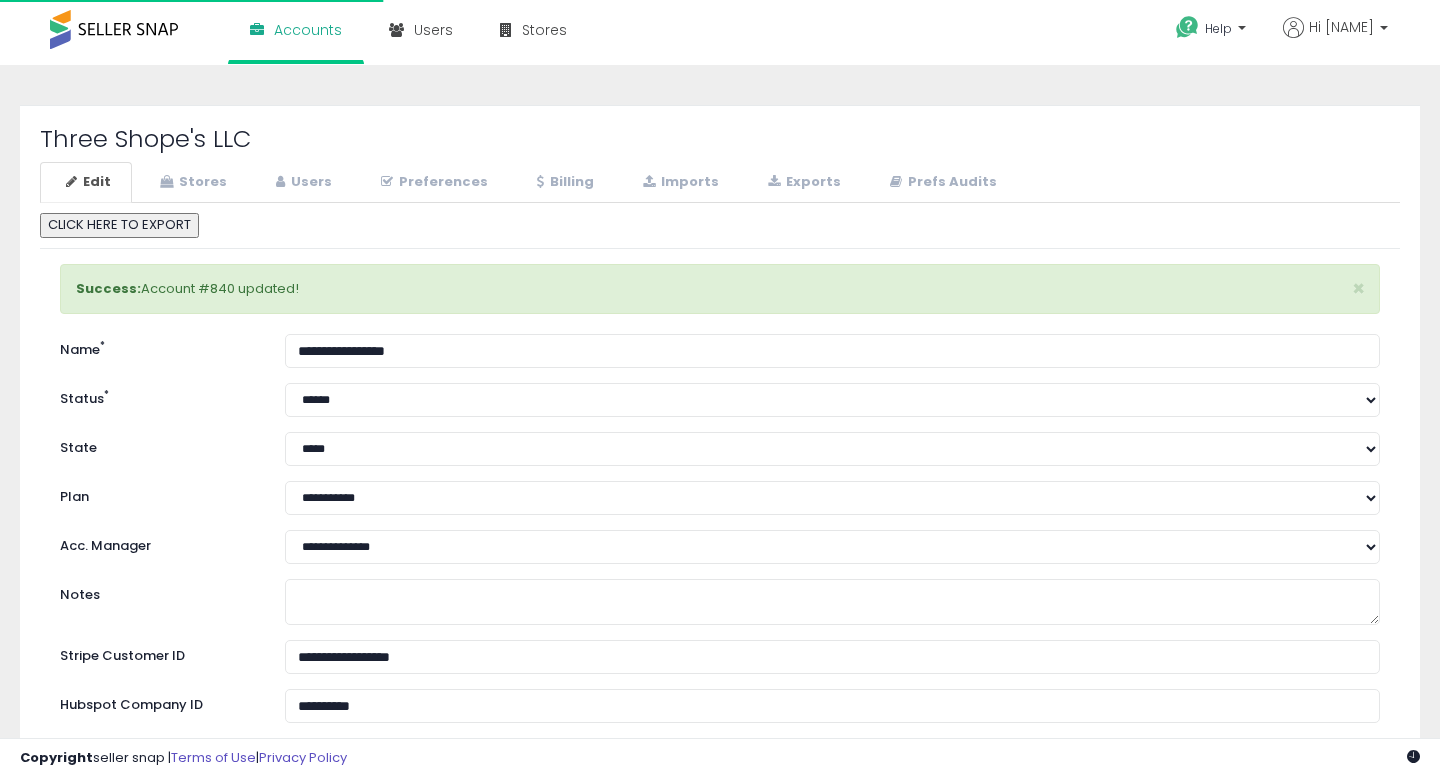 select on "**" 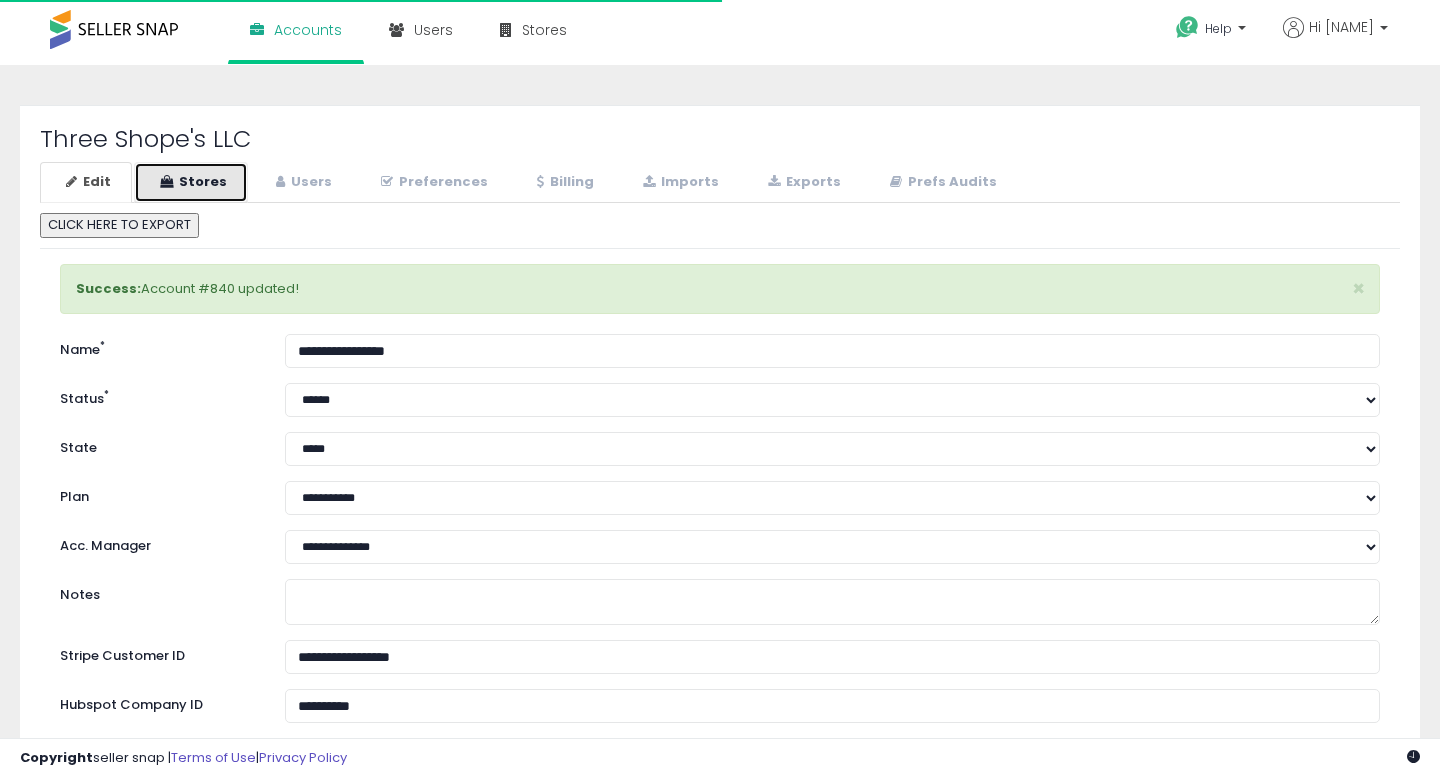 click on "Stores" at bounding box center [191, 182] 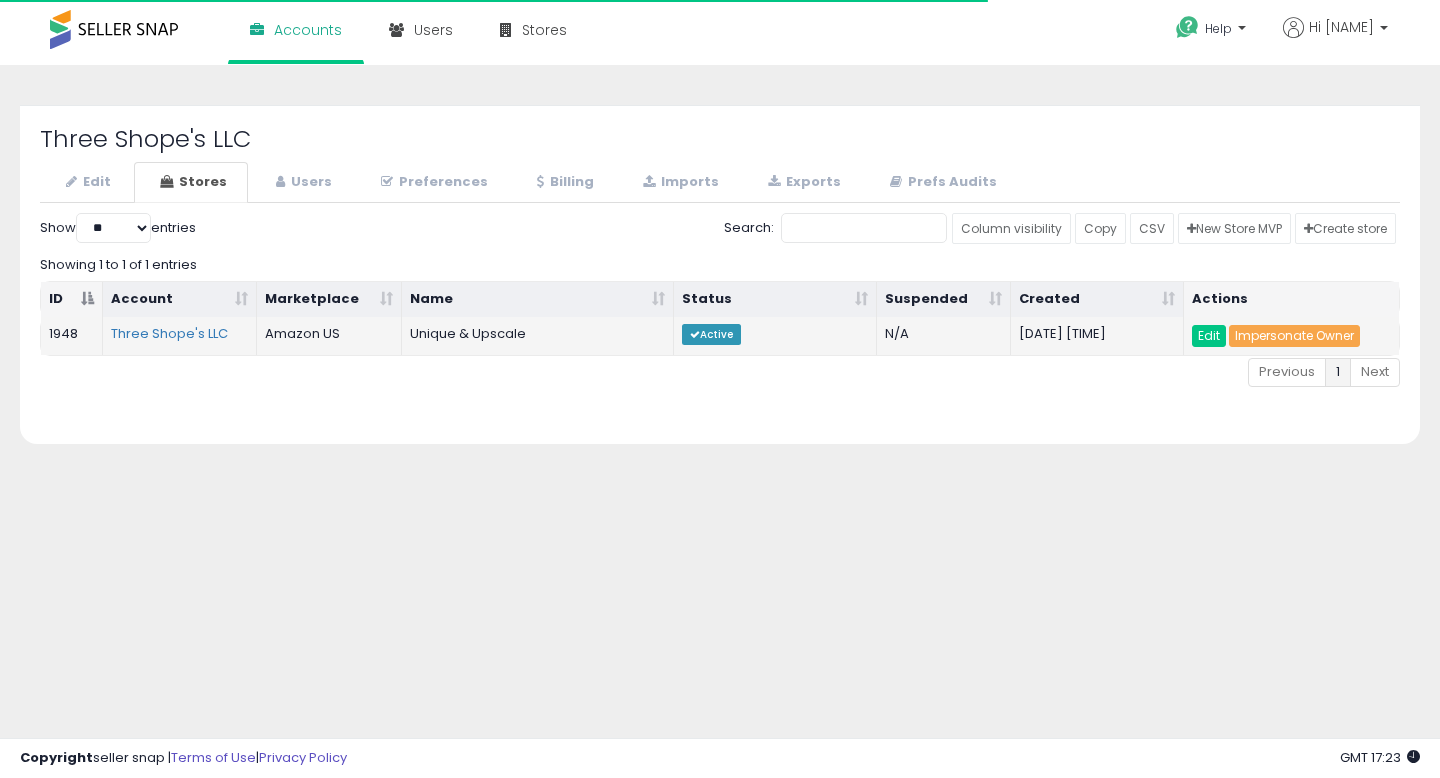click on "Impersonate Owner" at bounding box center [1294, 336] 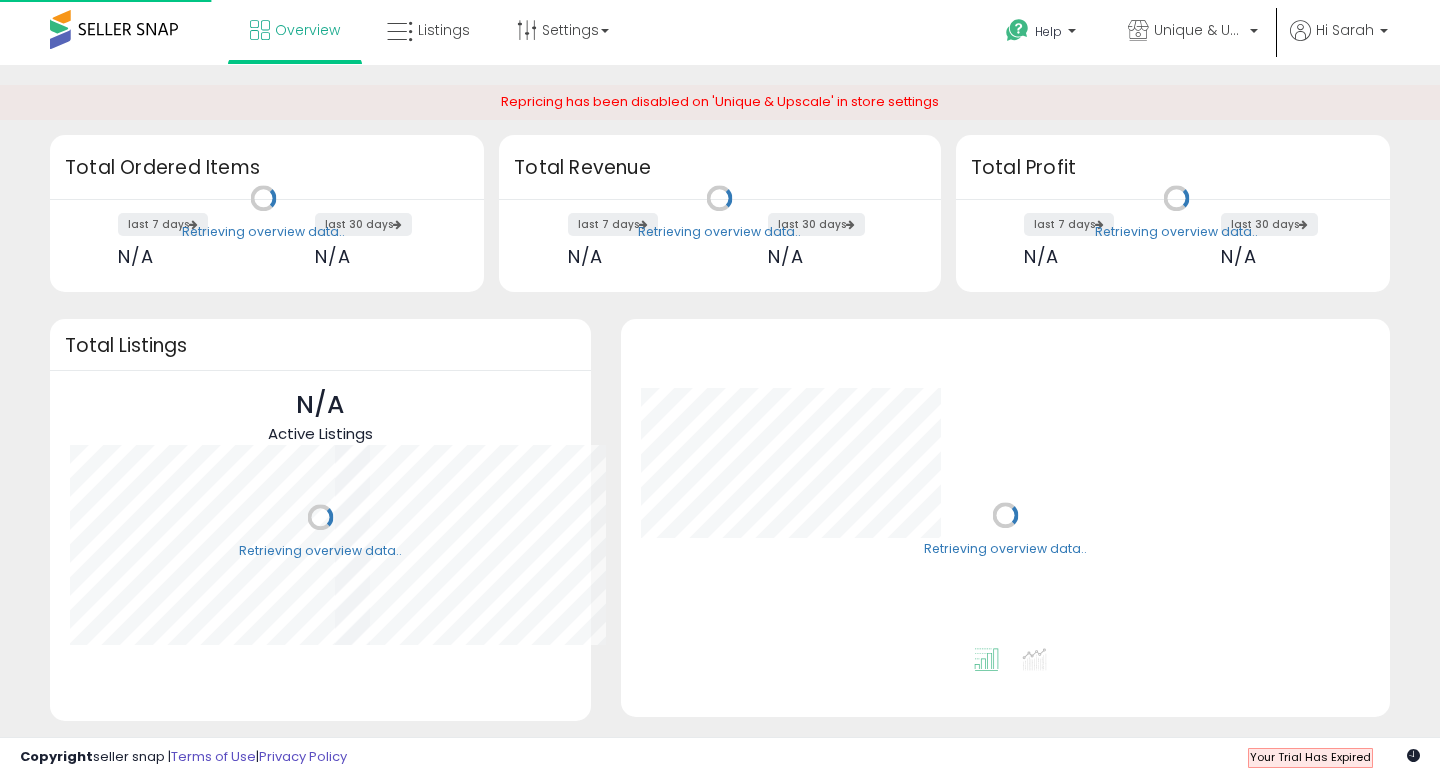 scroll, scrollTop: 0, scrollLeft: 0, axis: both 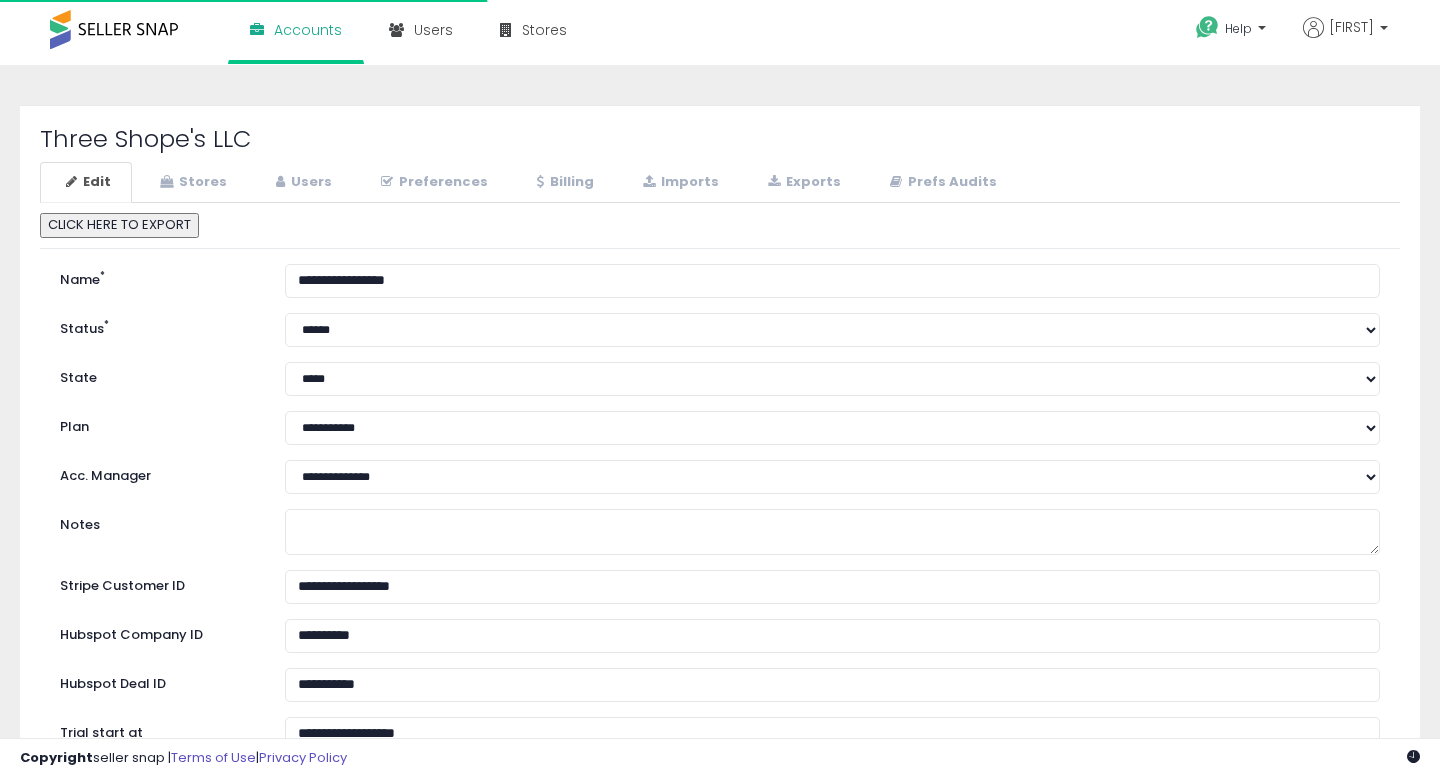 select on "**" 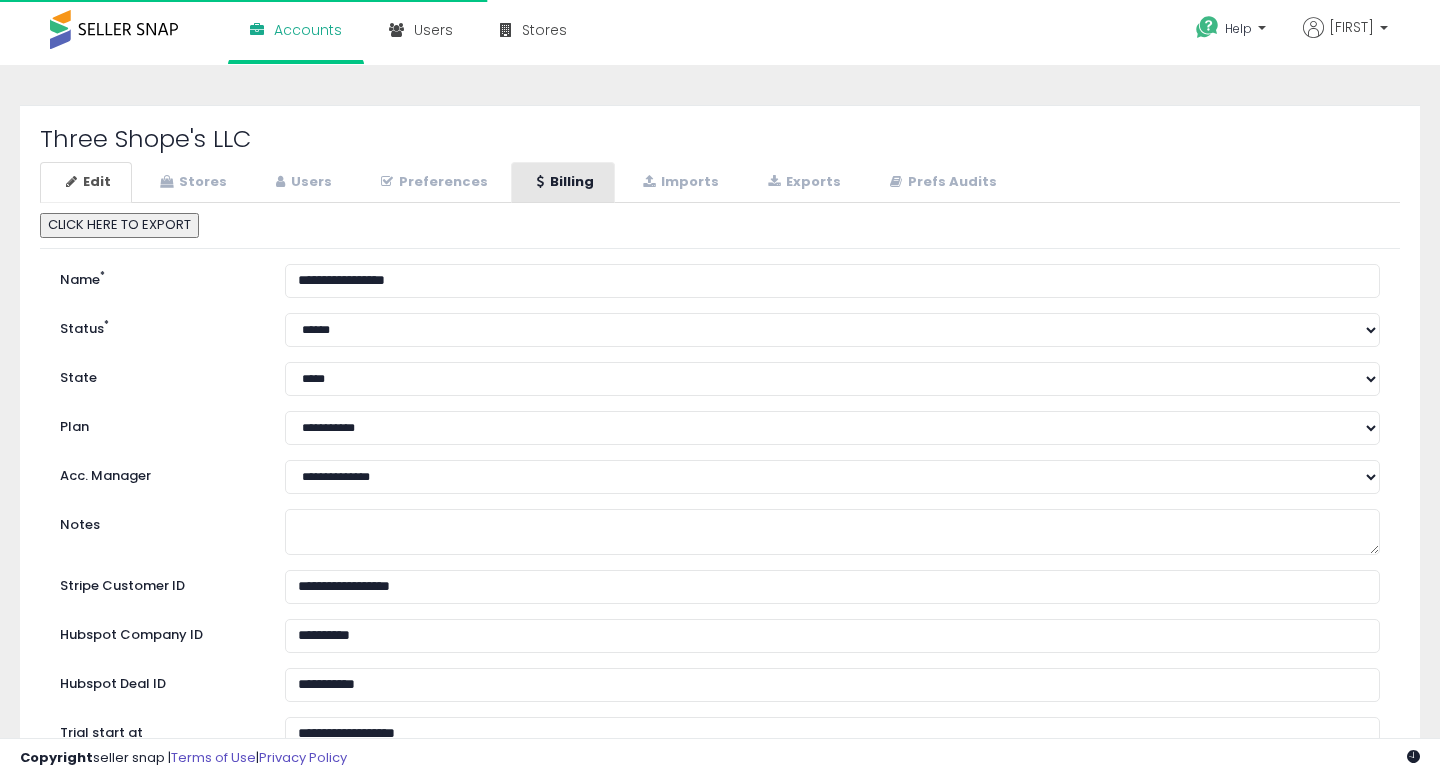 scroll, scrollTop: 0, scrollLeft: 0, axis: both 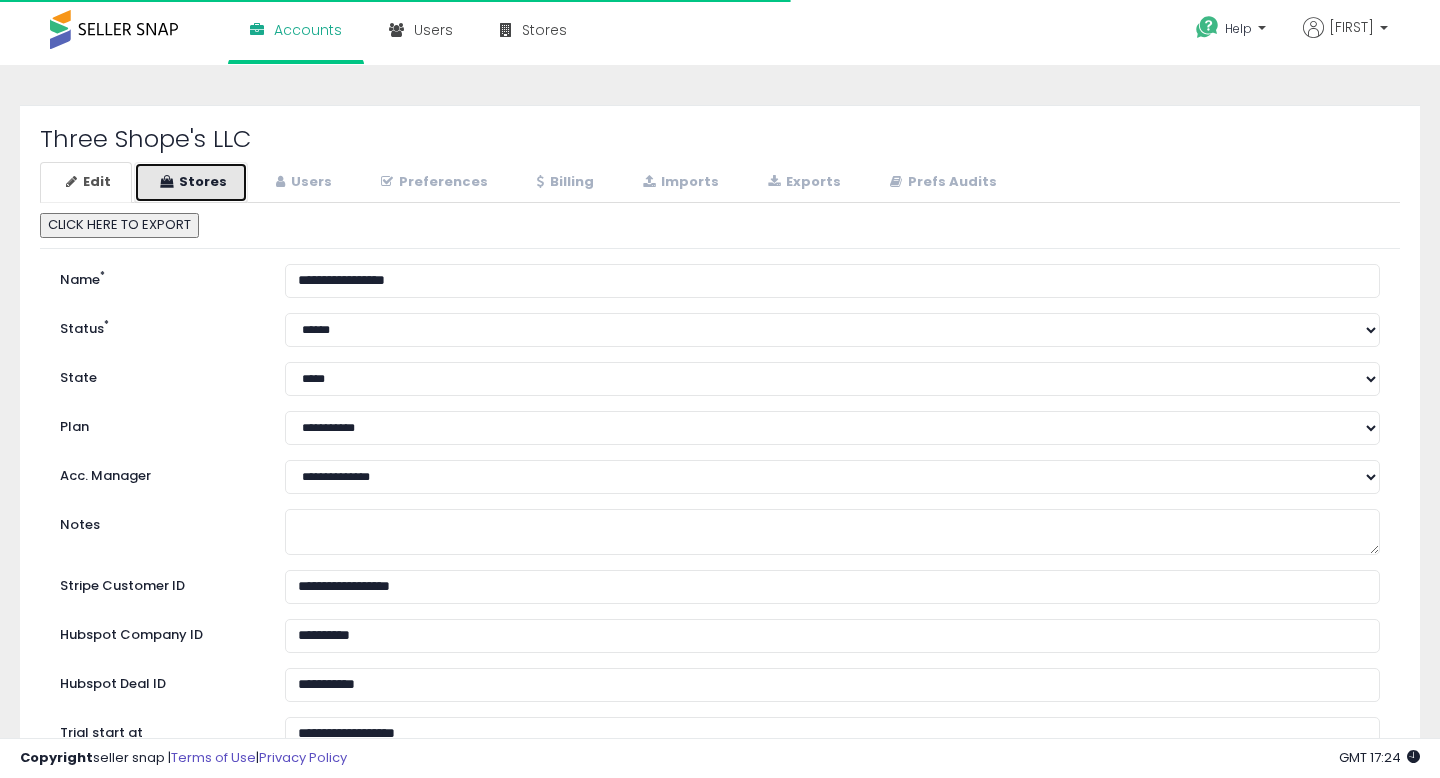 click on "Stores" at bounding box center [191, 182] 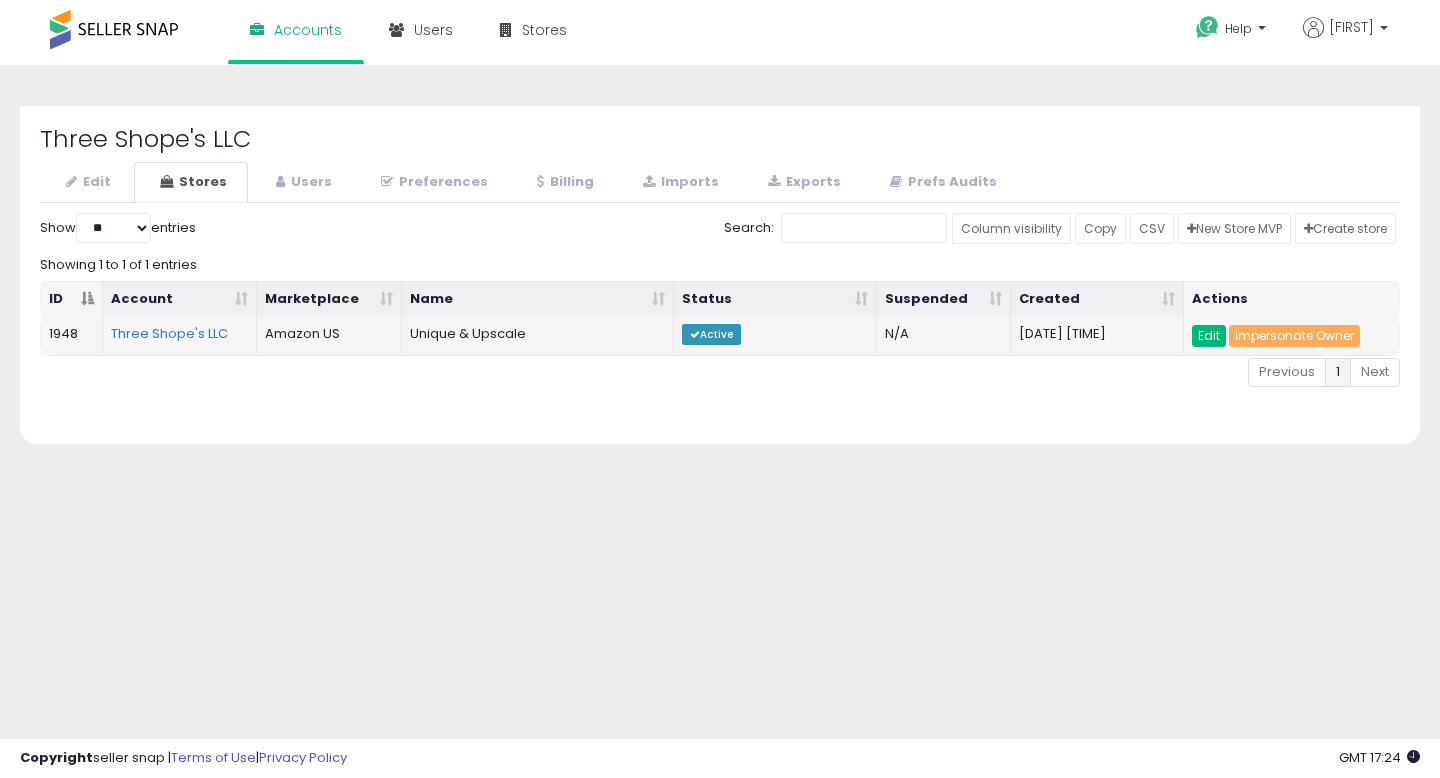 click on "Edit" at bounding box center (1209, 336) 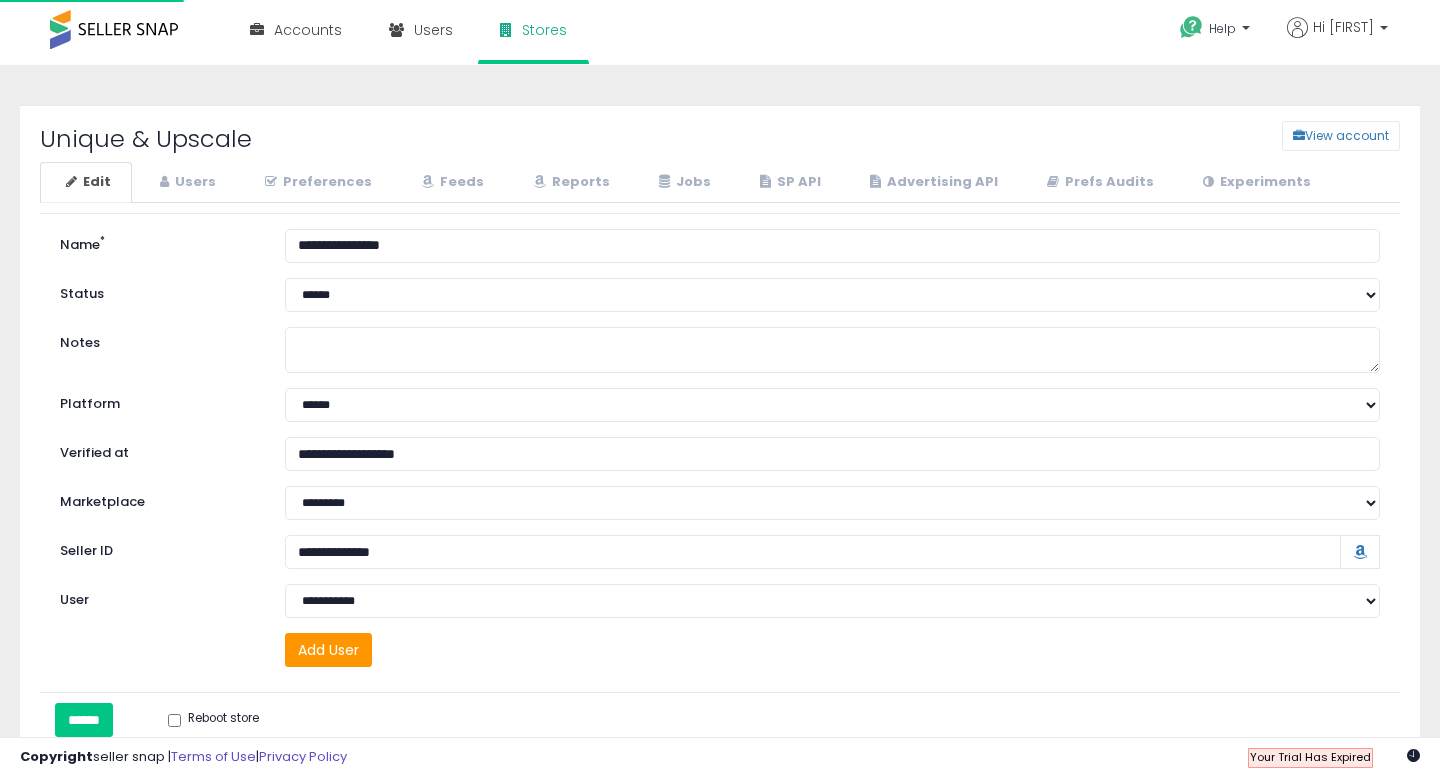 scroll, scrollTop: 0, scrollLeft: 0, axis: both 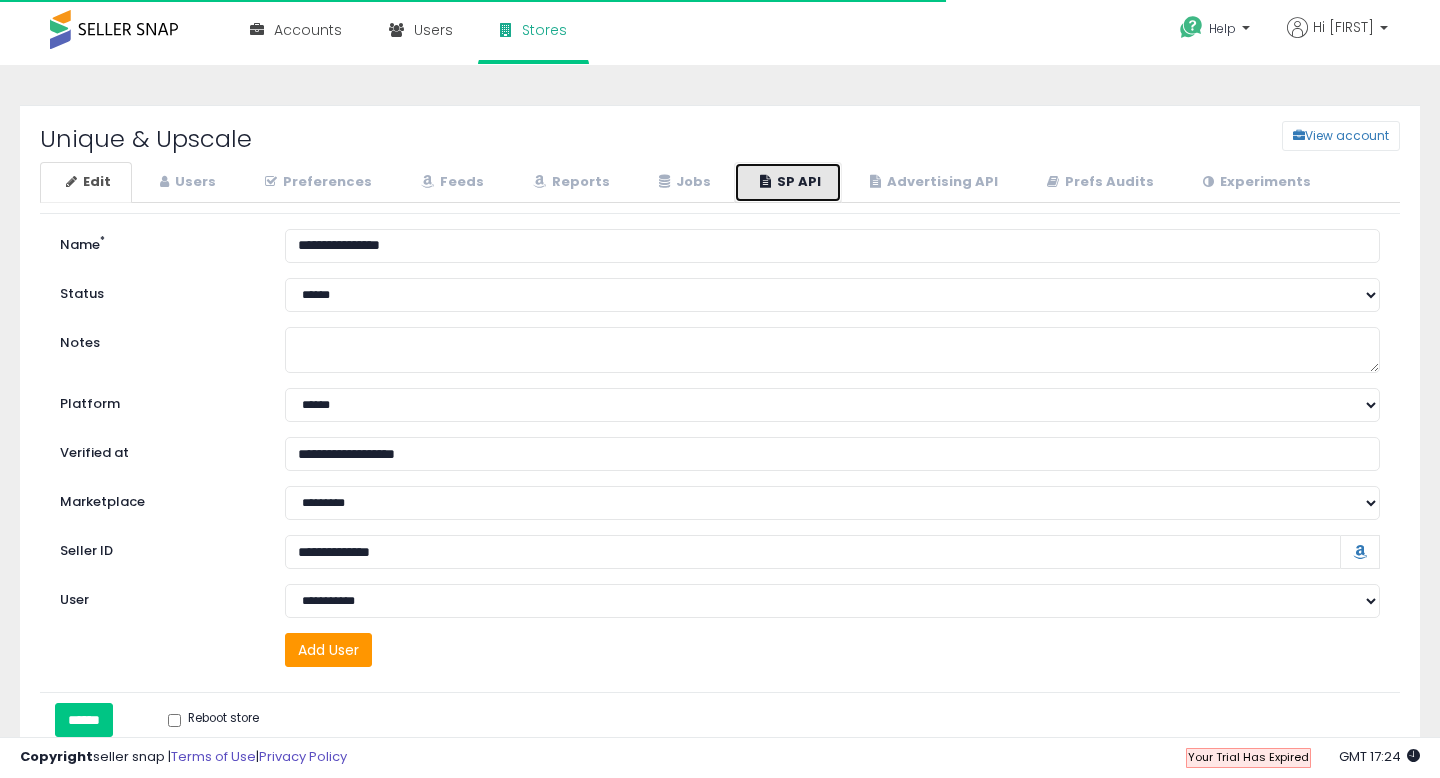 click on "SP API" at bounding box center (788, 182) 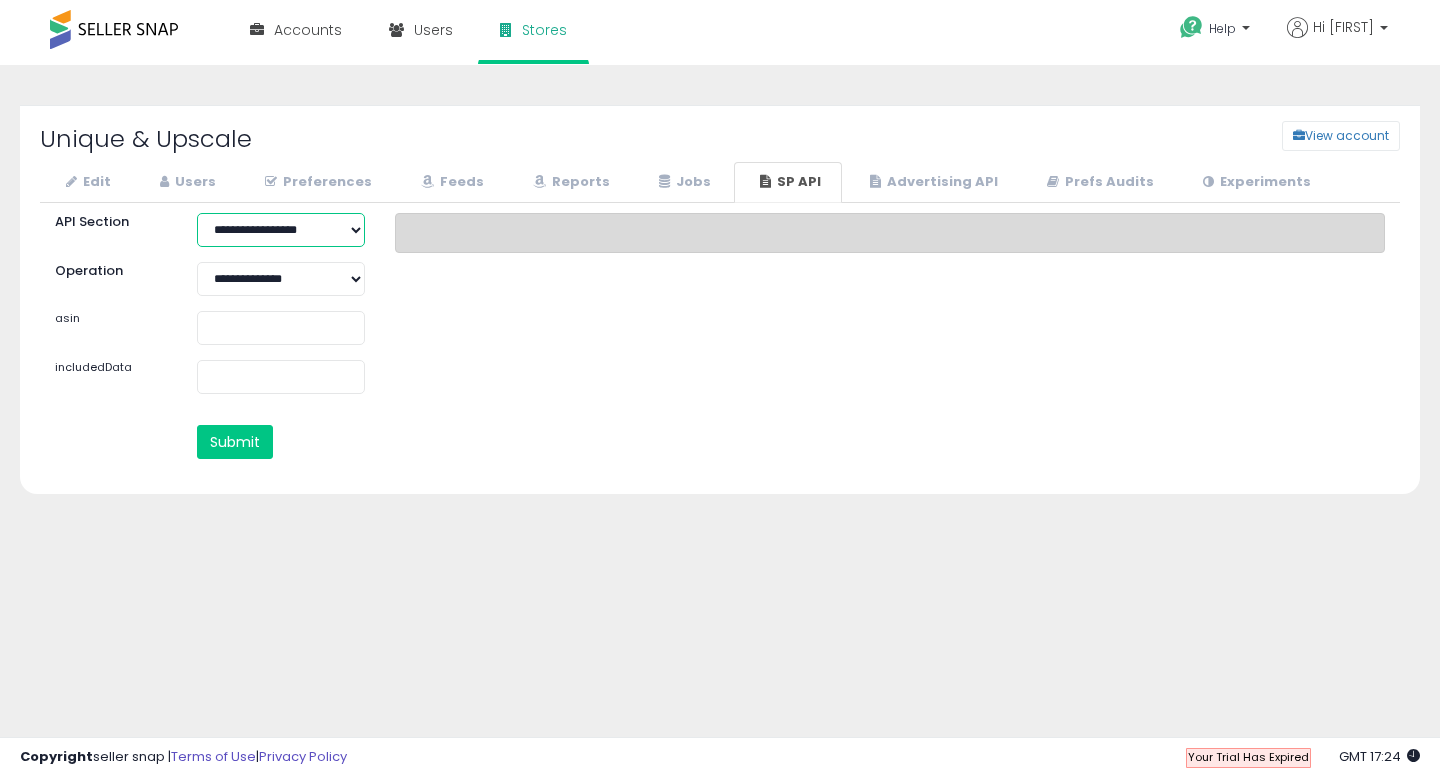 click on "**********" at bounding box center [281, 230] 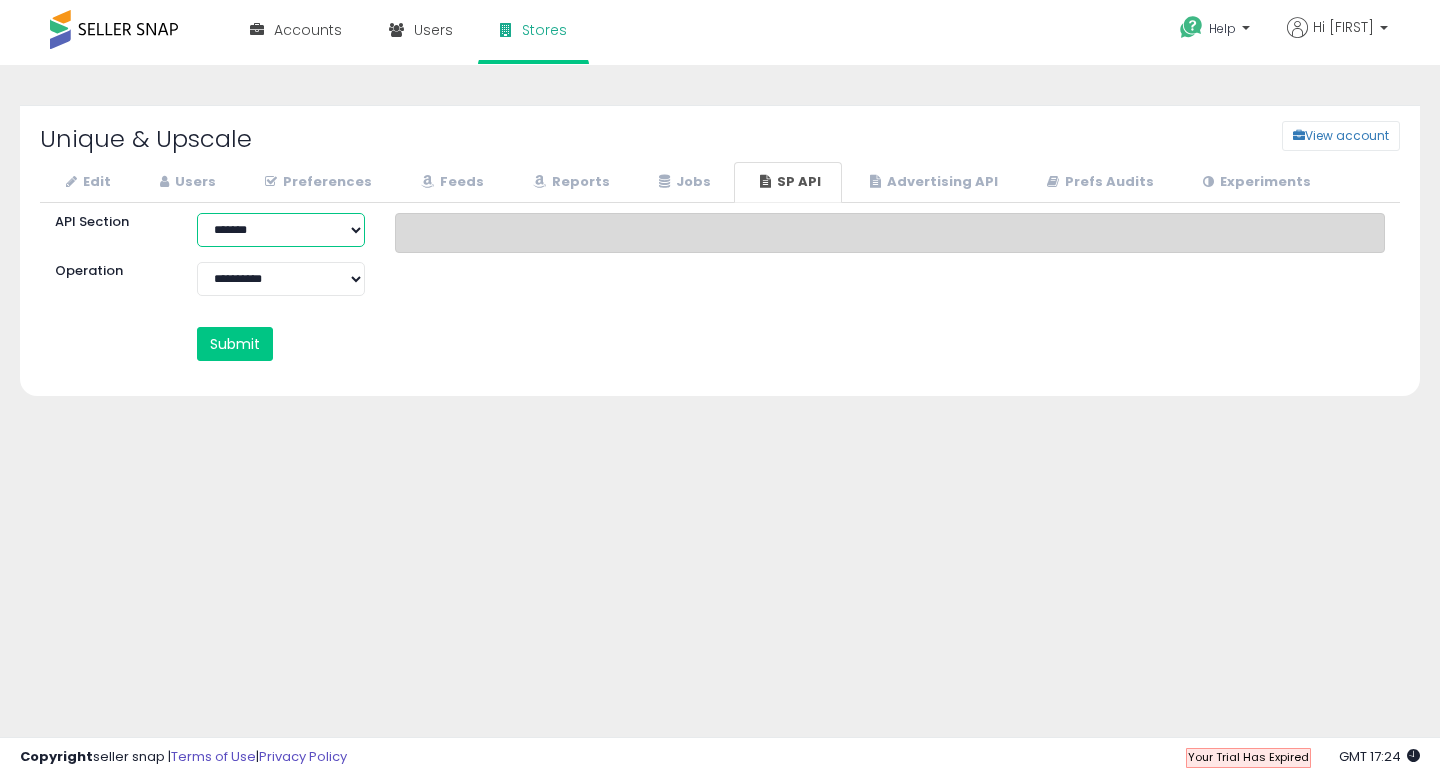 click on "**********" at bounding box center (281, 230) 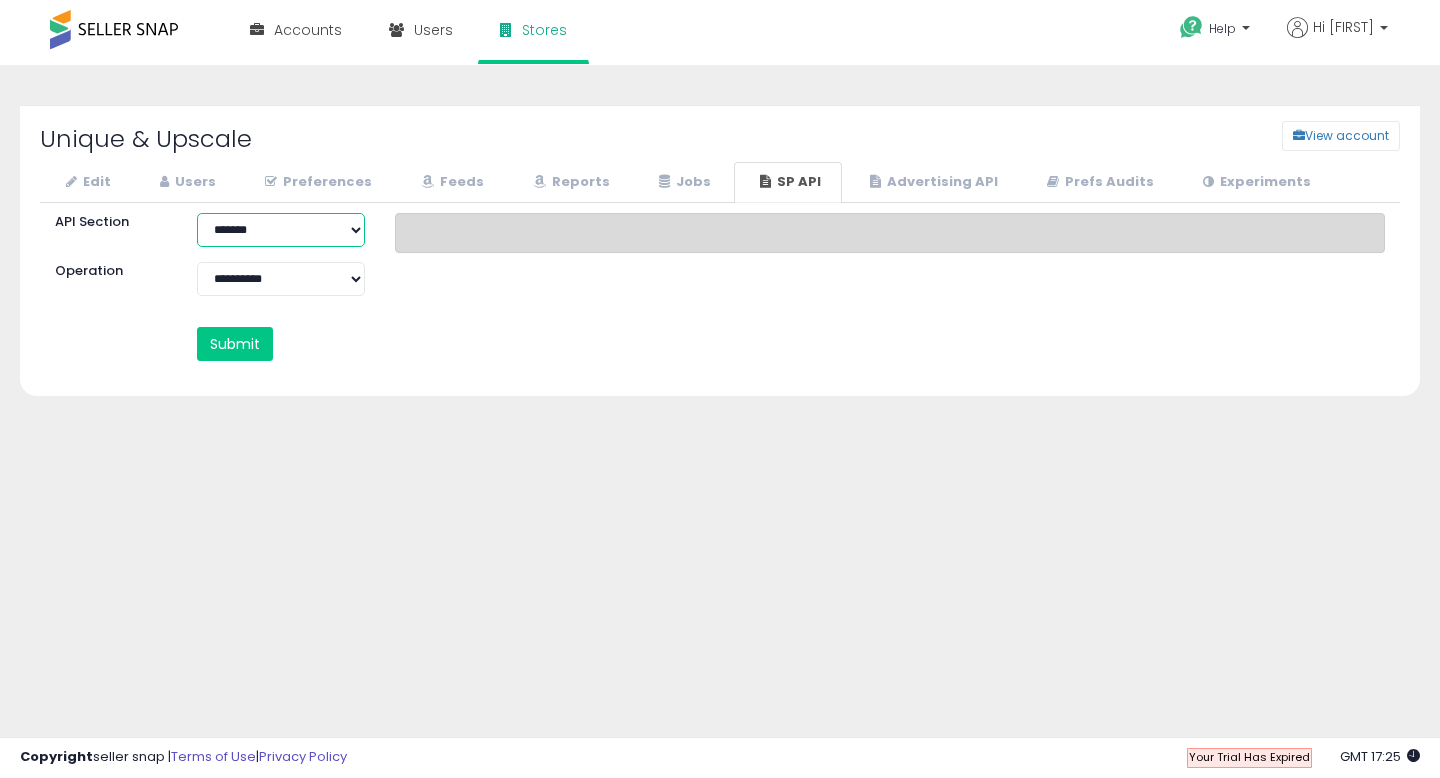 click on "**********" at bounding box center [281, 230] 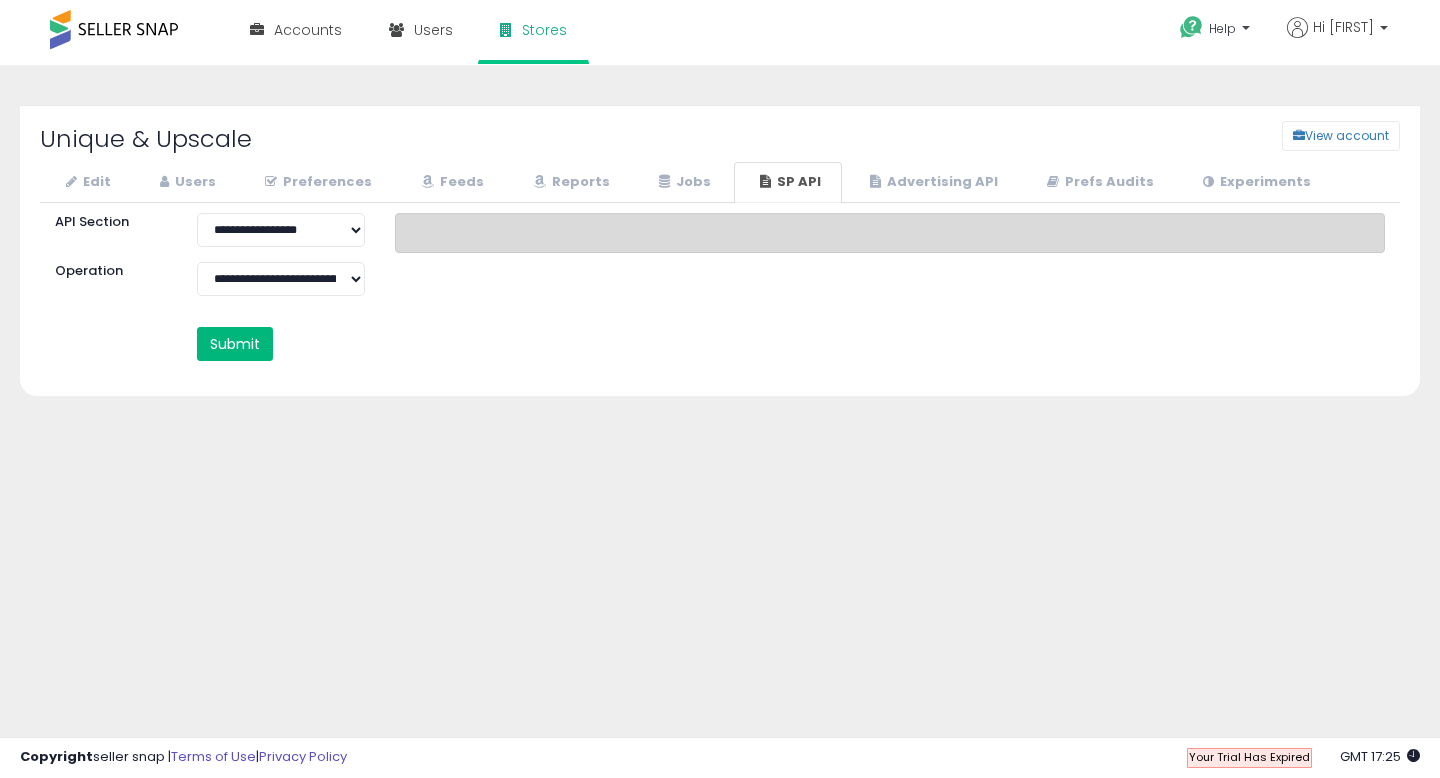 click on "Submit" at bounding box center (235, 344) 